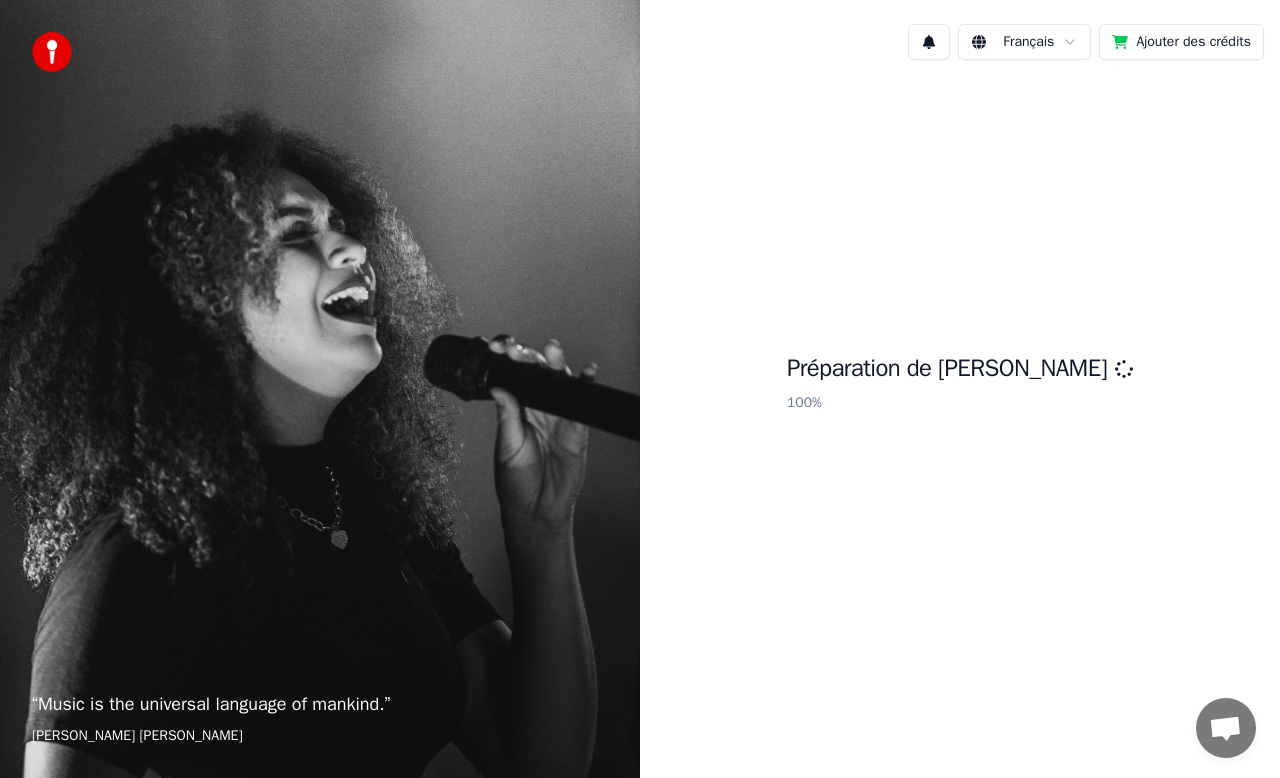 scroll, scrollTop: 0, scrollLeft: 0, axis: both 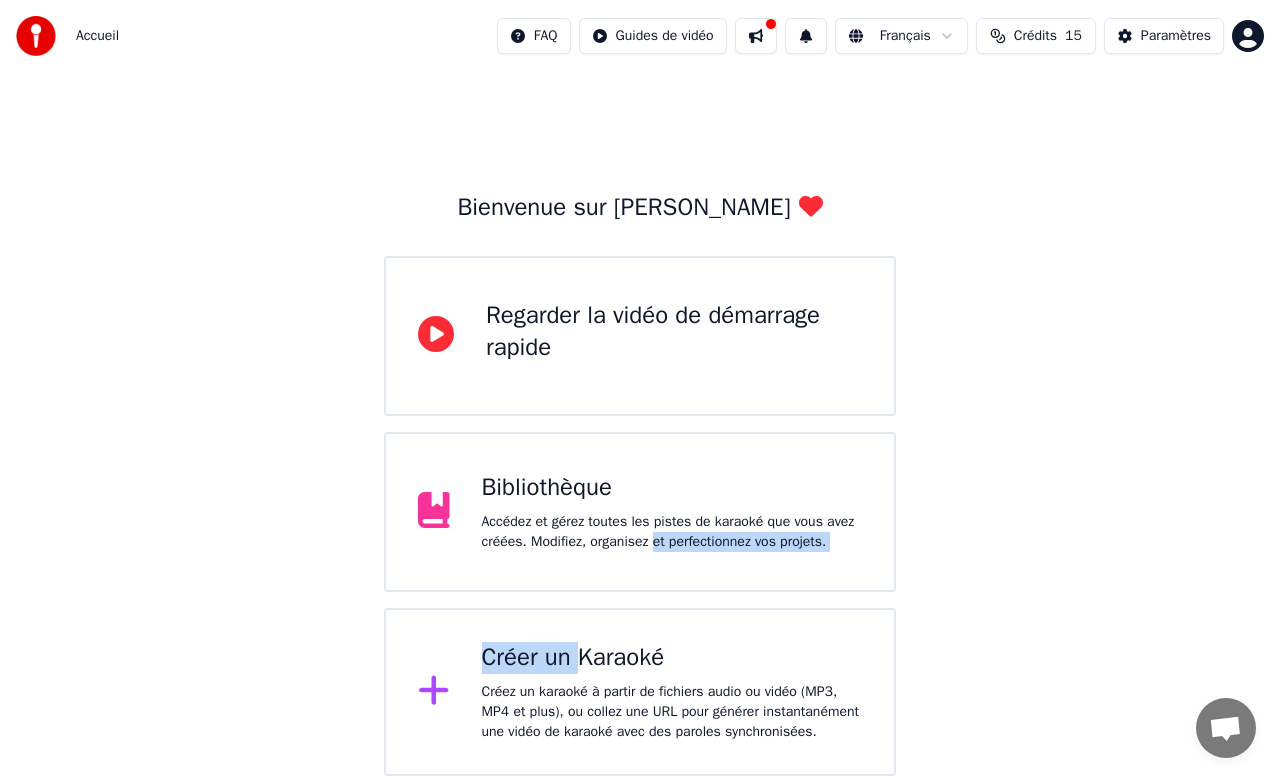 drag, startPoint x: 584, startPoint y: 665, endPoint x: 658, endPoint y: 596, distance: 101.17806 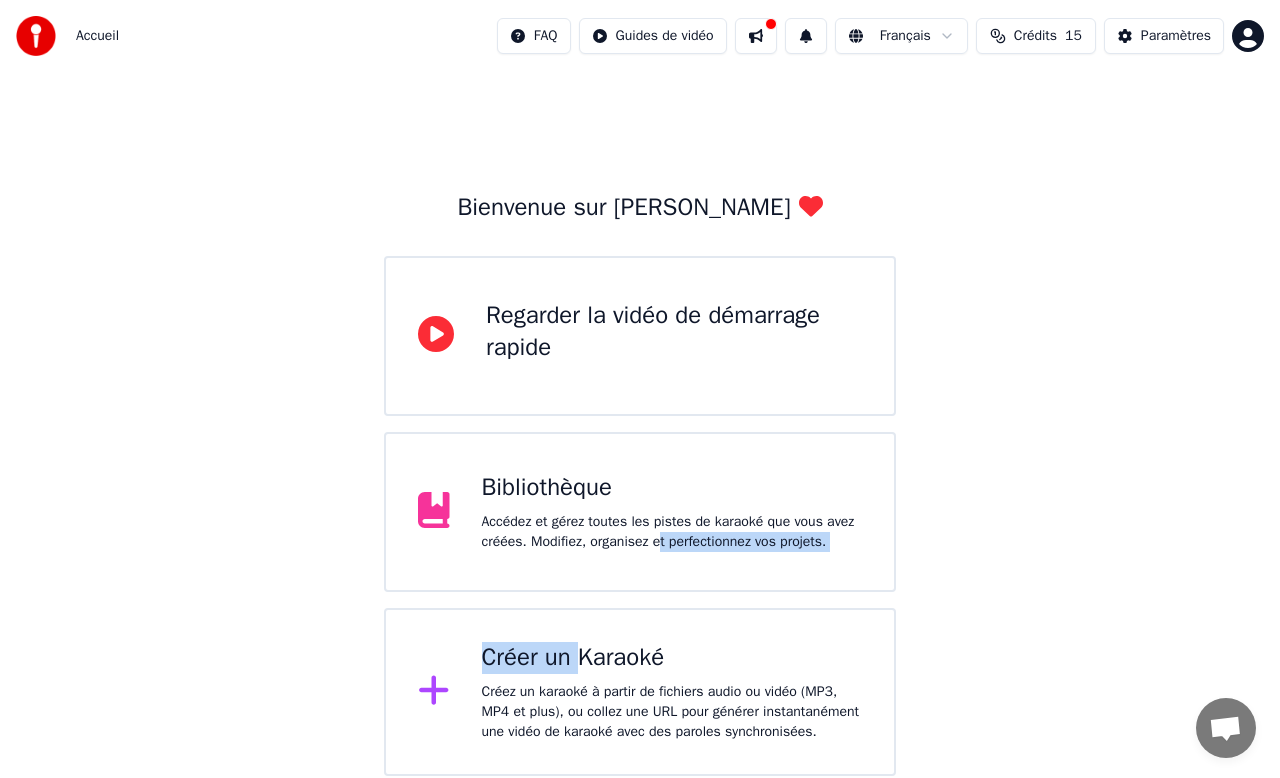 click on "Bienvenue sur Youka Regarder la vidéo de démarrage rapide Bibliothèque Accédez et gérez toutes les pistes de karaoké que vous avez créées. Modifiez, organisez et perfectionnez vos projets. Créer un Karaoké Créez un karaoké à partir de fichiers audio ou vidéo (MP3, MP4 et plus), ou collez une URL pour générer instantanément une vidéo de karaoké avec des paroles synchronisées." at bounding box center (640, 484) 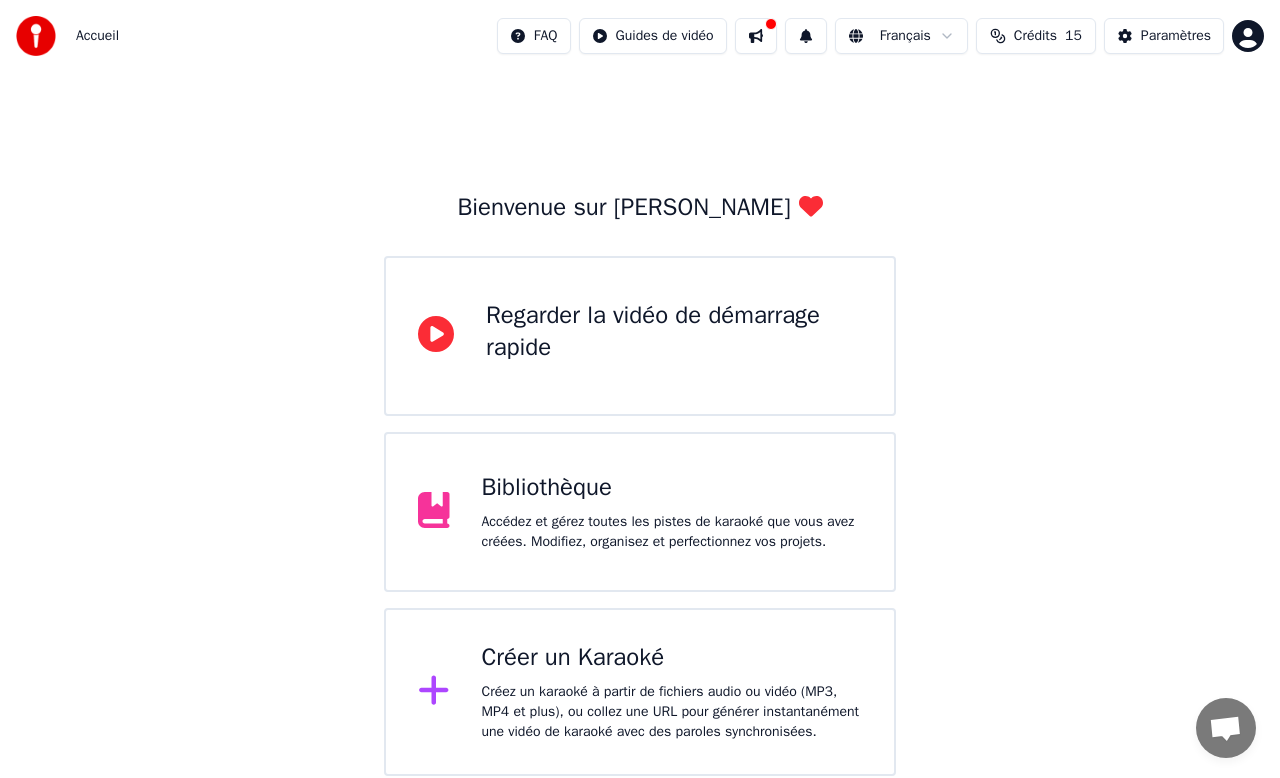 click on "Créer un Karaoké" at bounding box center [672, 658] 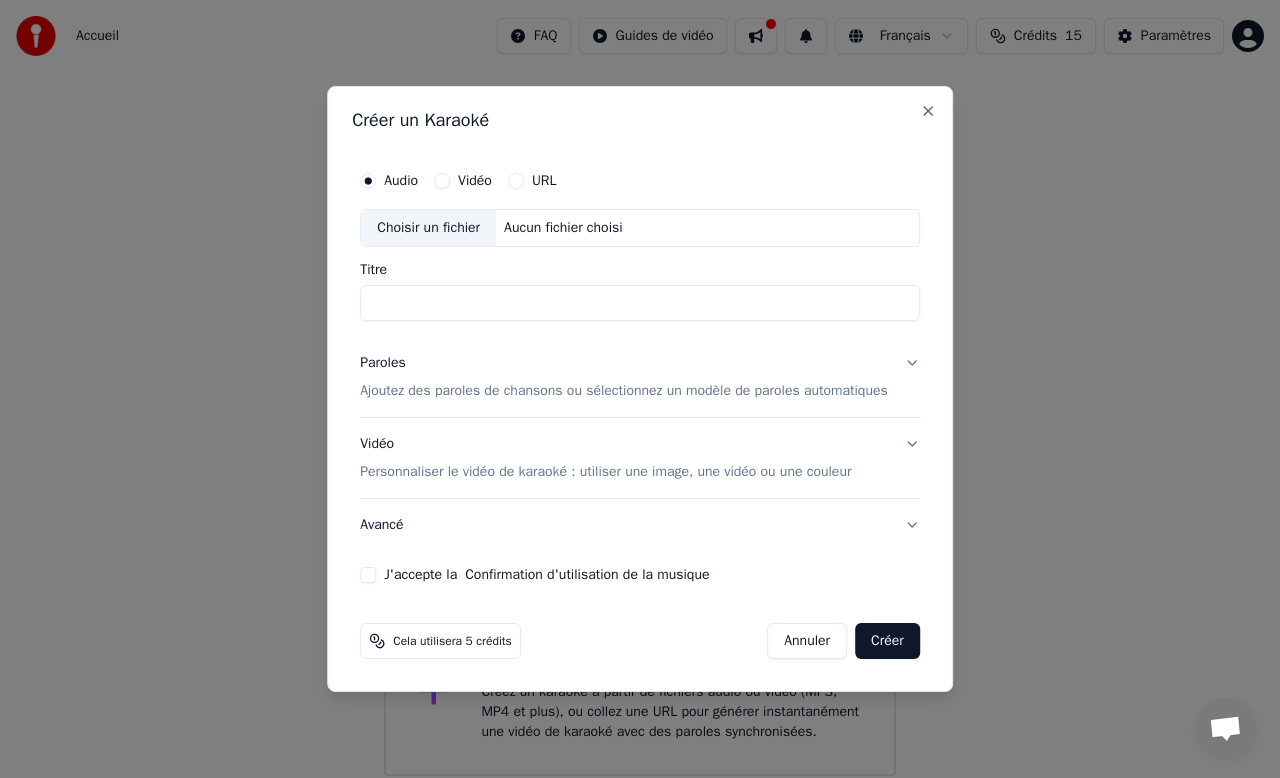 click on "Titre" at bounding box center [640, 303] 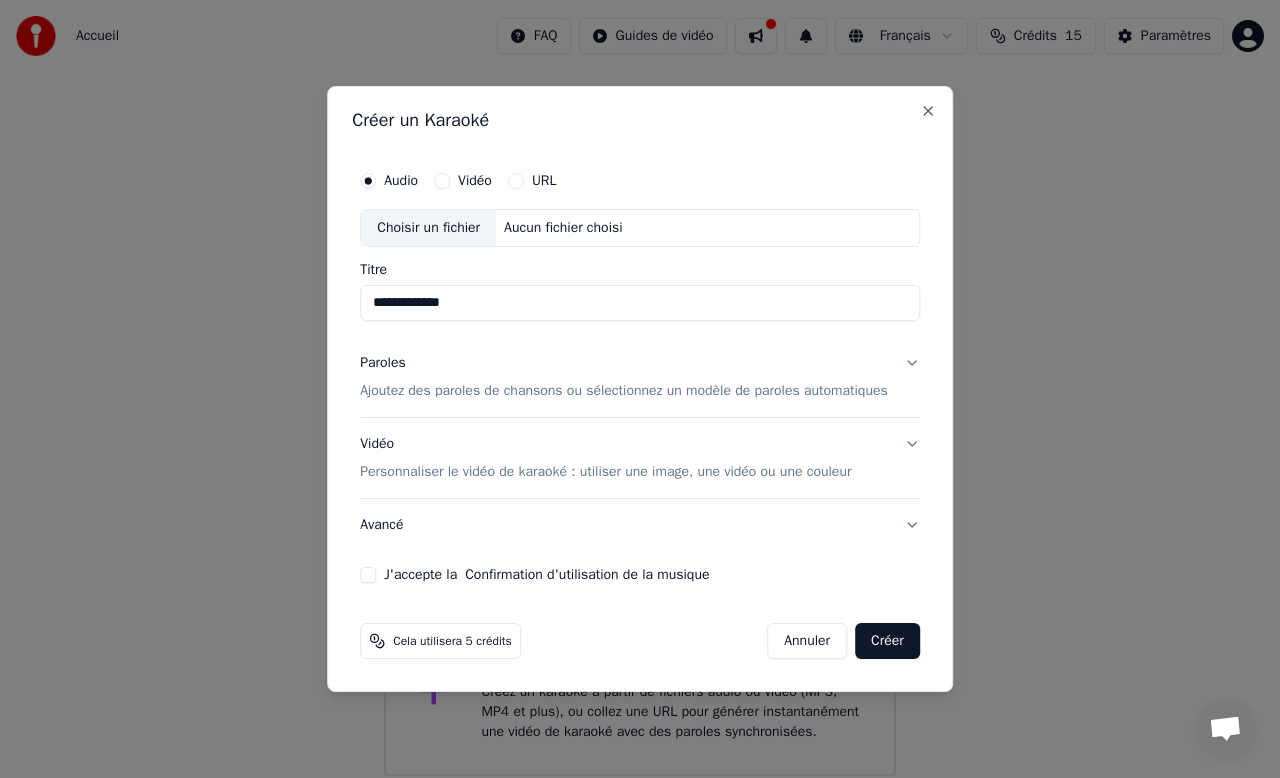 type on "**********" 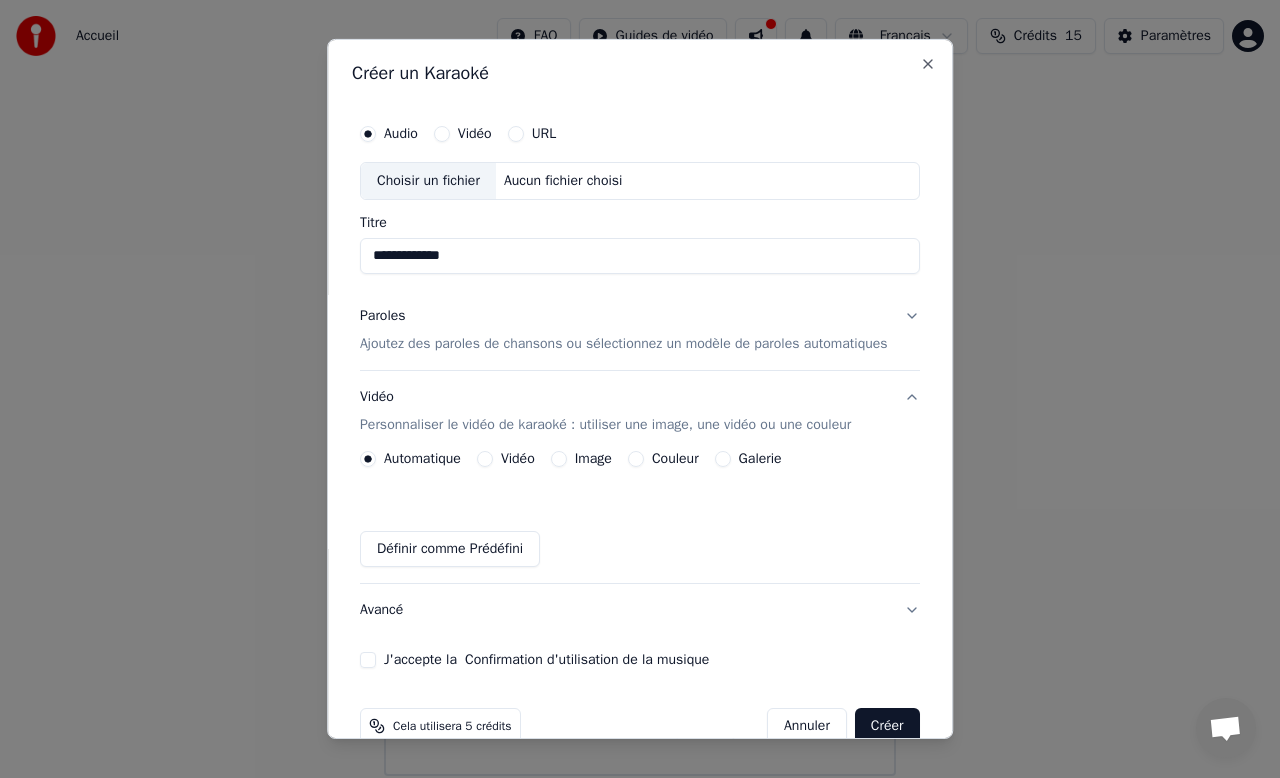 click on "Vidéo" at bounding box center [485, 459] 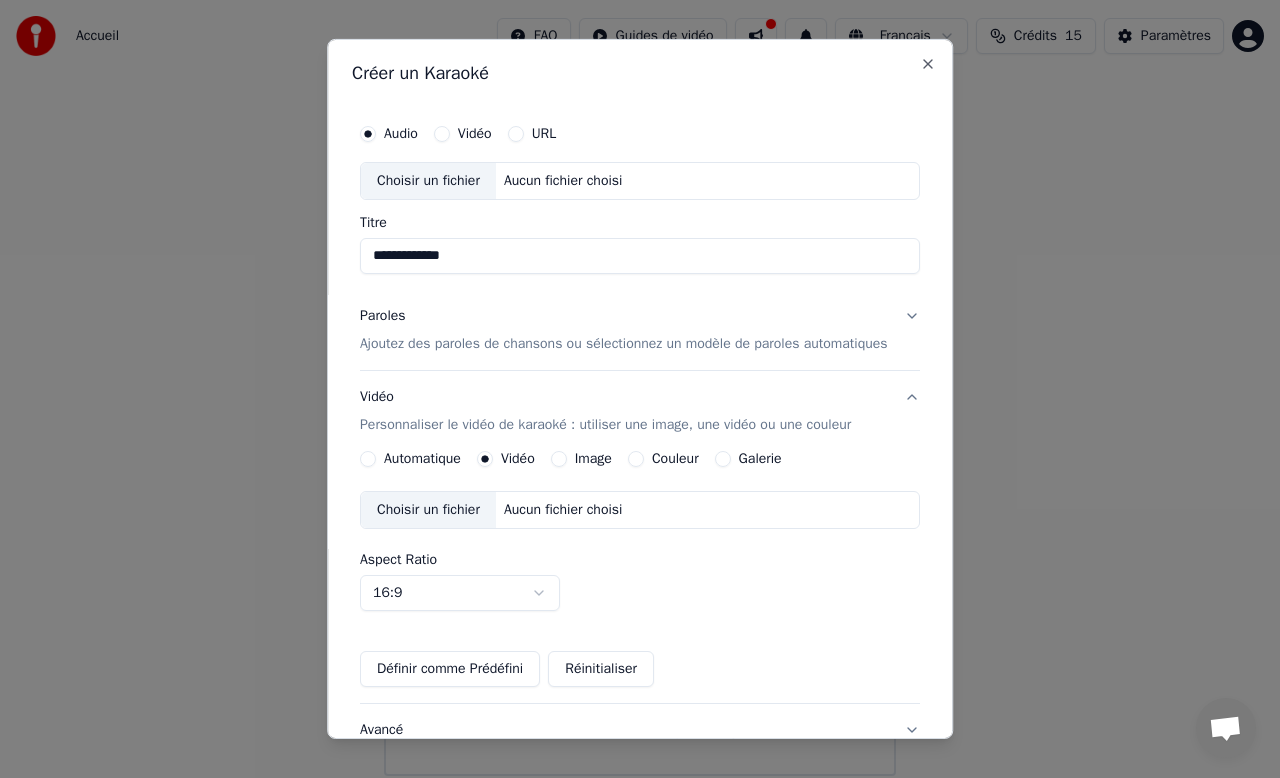 click on "Choisir un fichier" at bounding box center [428, 510] 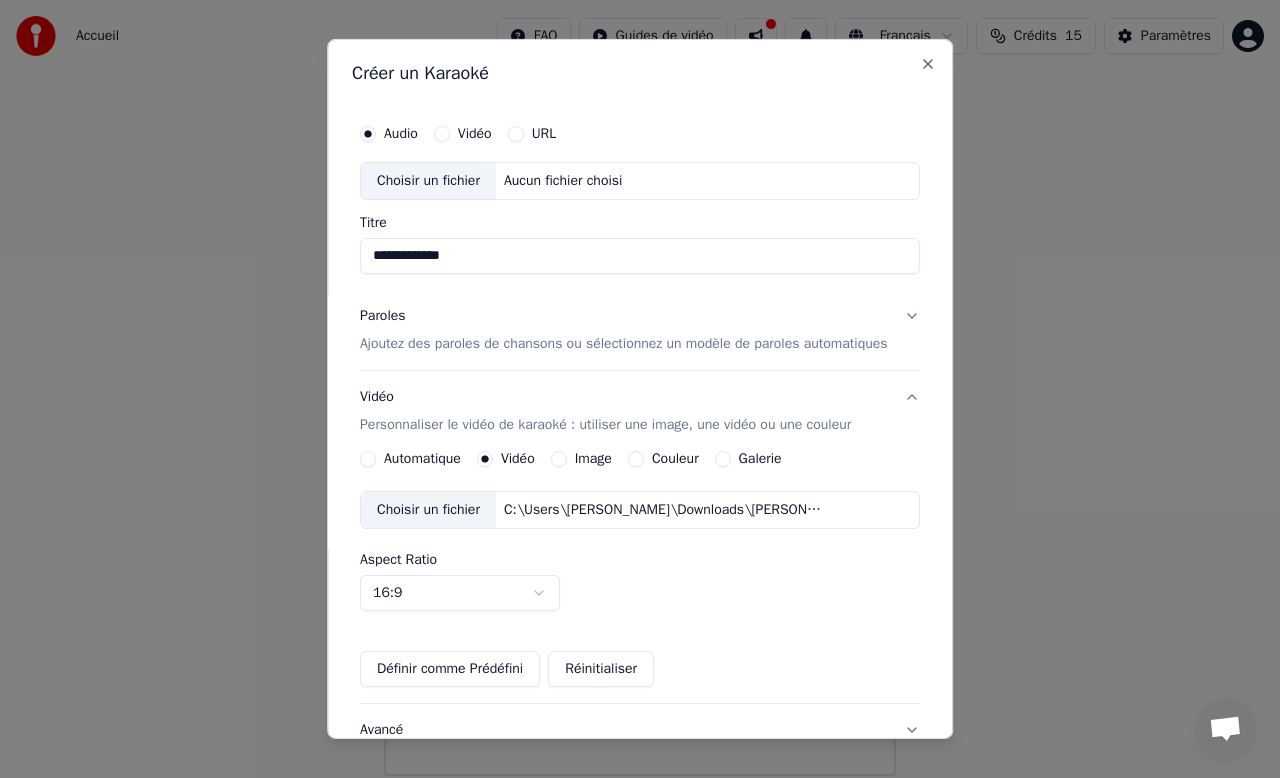click on "Aspect Ratio 16:9 **** **** *** *** ***" at bounding box center (640, 582) 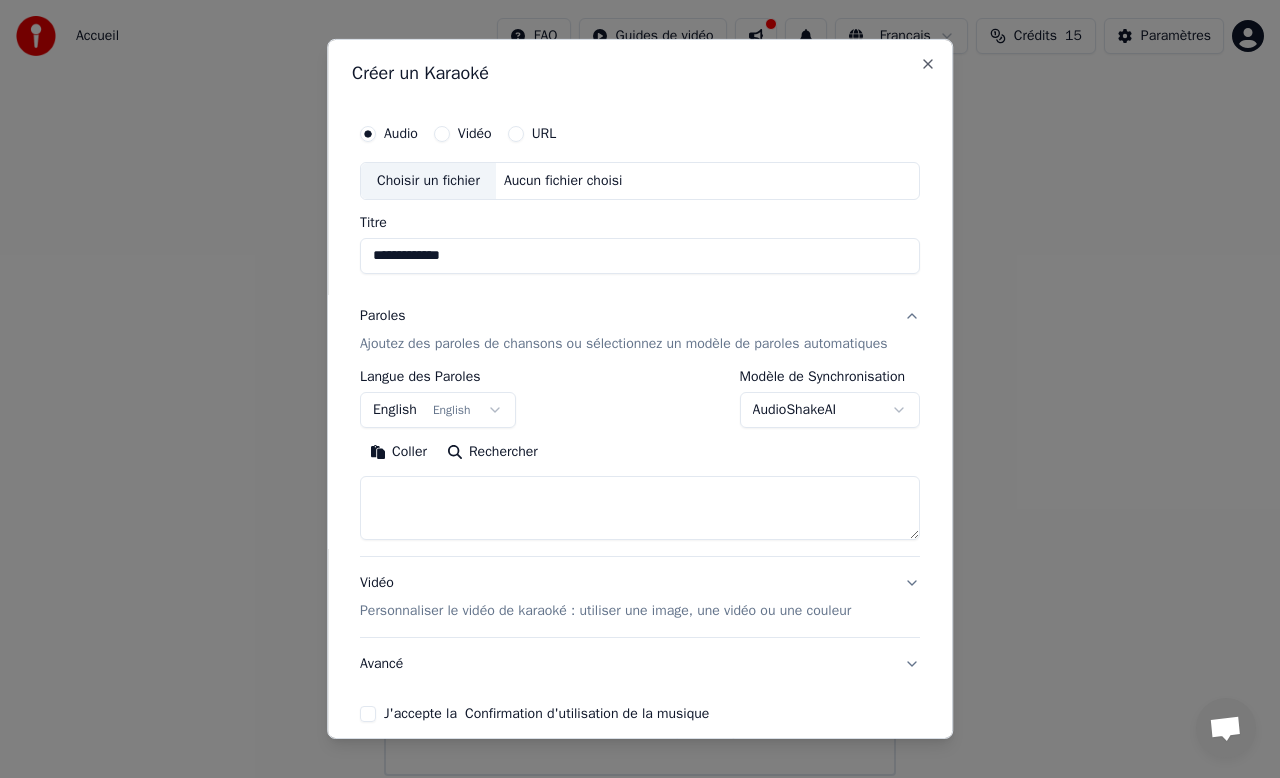 click at bounding box center [640, 508] 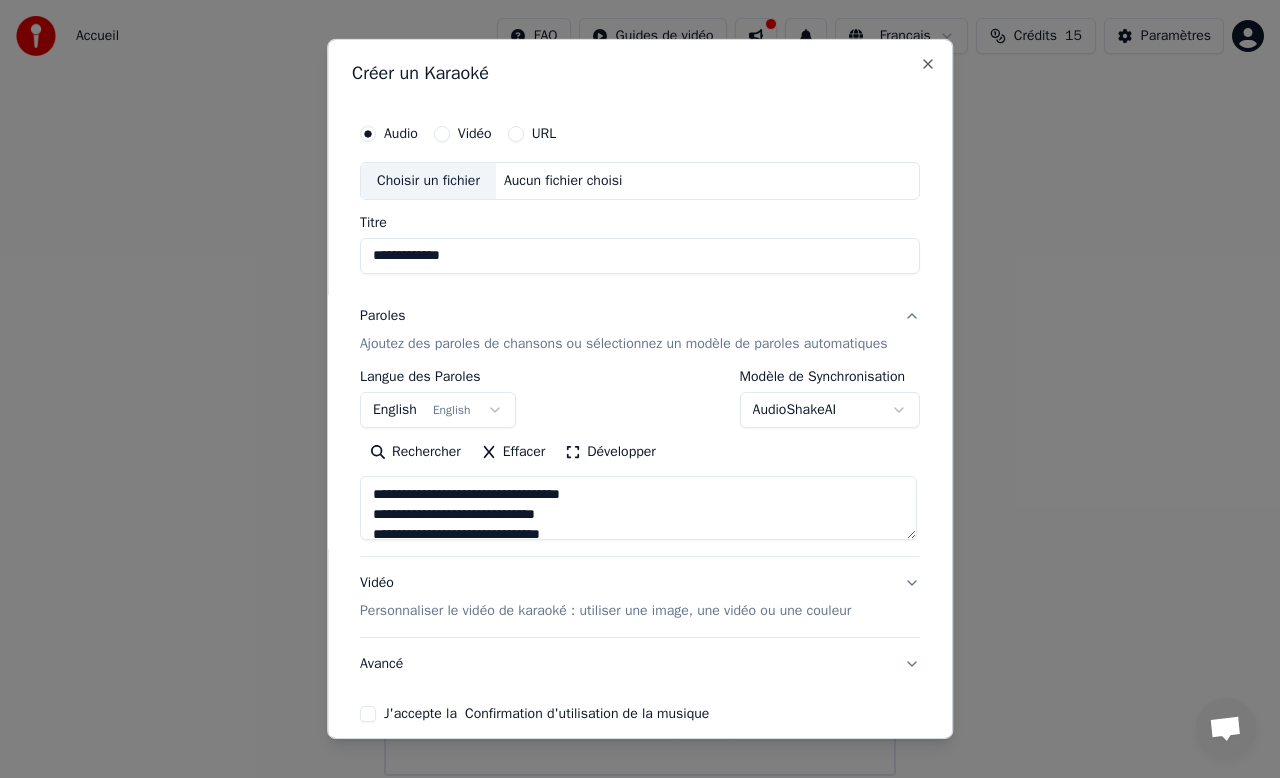 scroll, scrollTop: 1884, scrollLeft: 0, axis: vertical 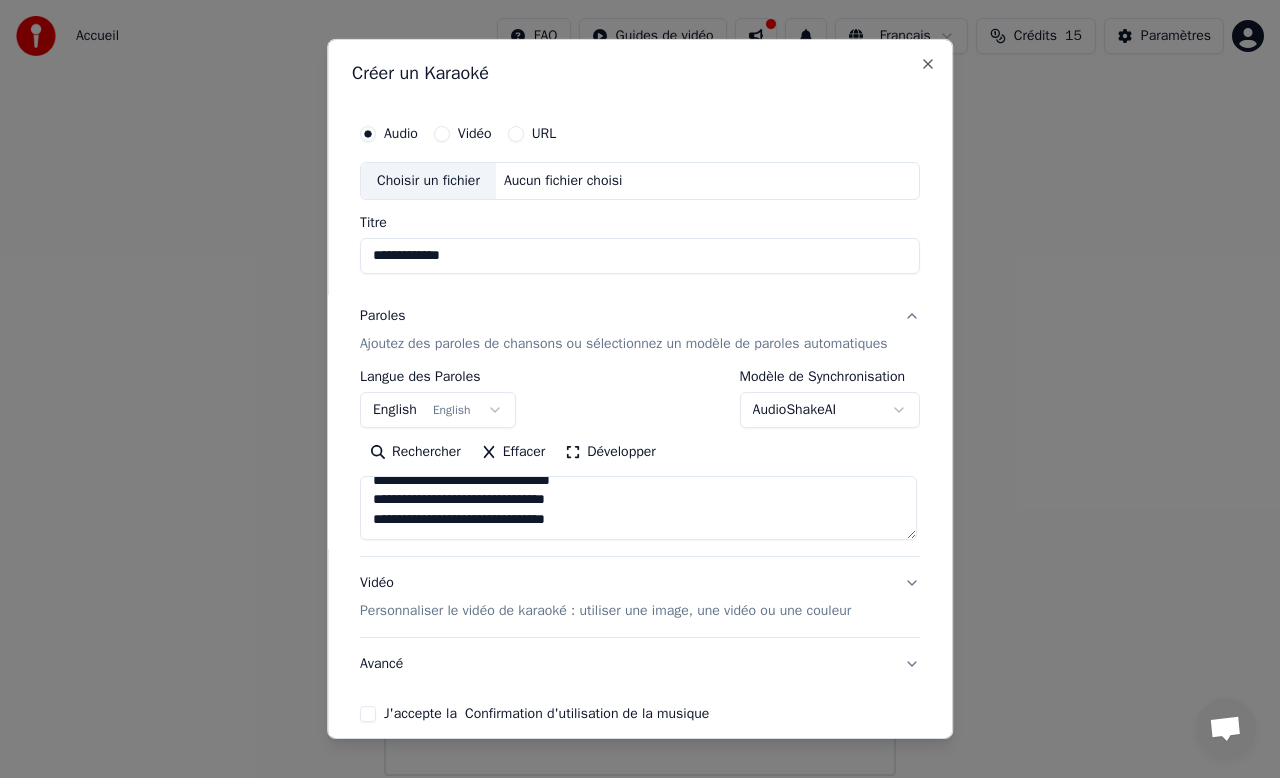 type on "**********" 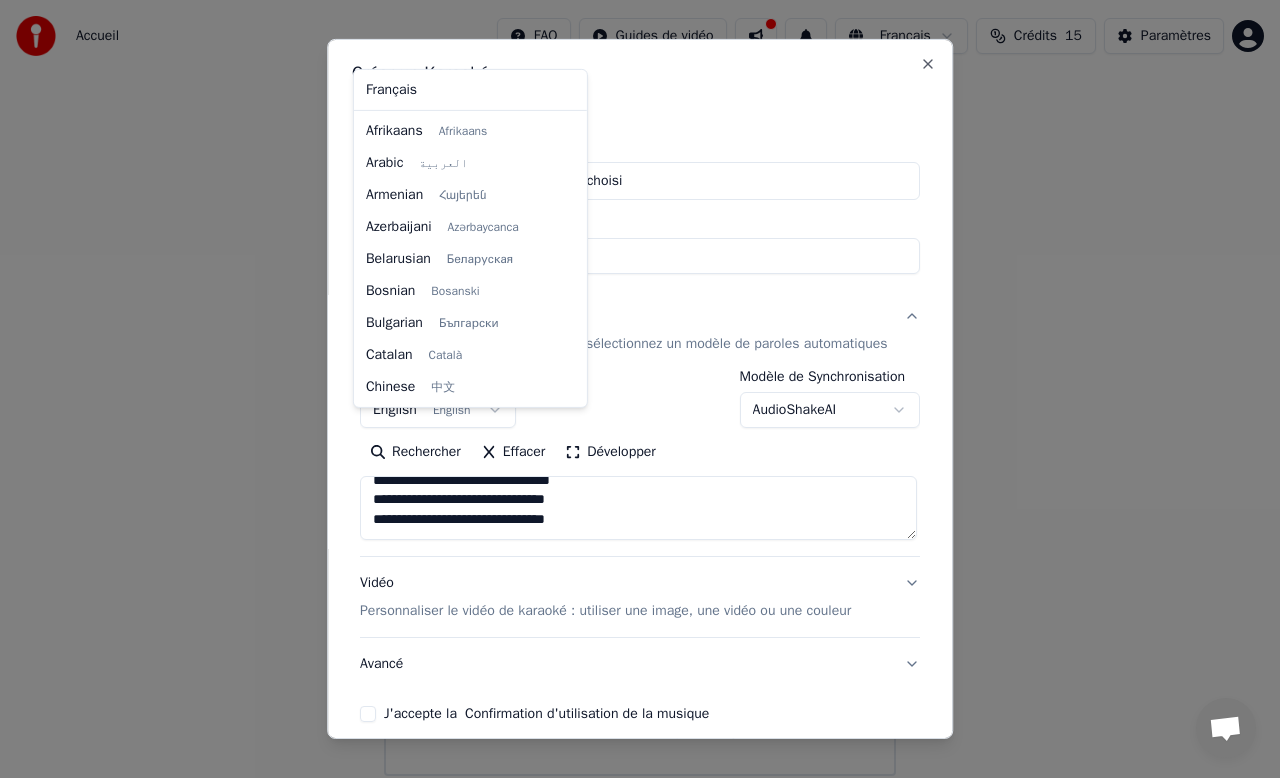 scroll, scrollTop: 160, scrollLeft: 0, axis: vertical 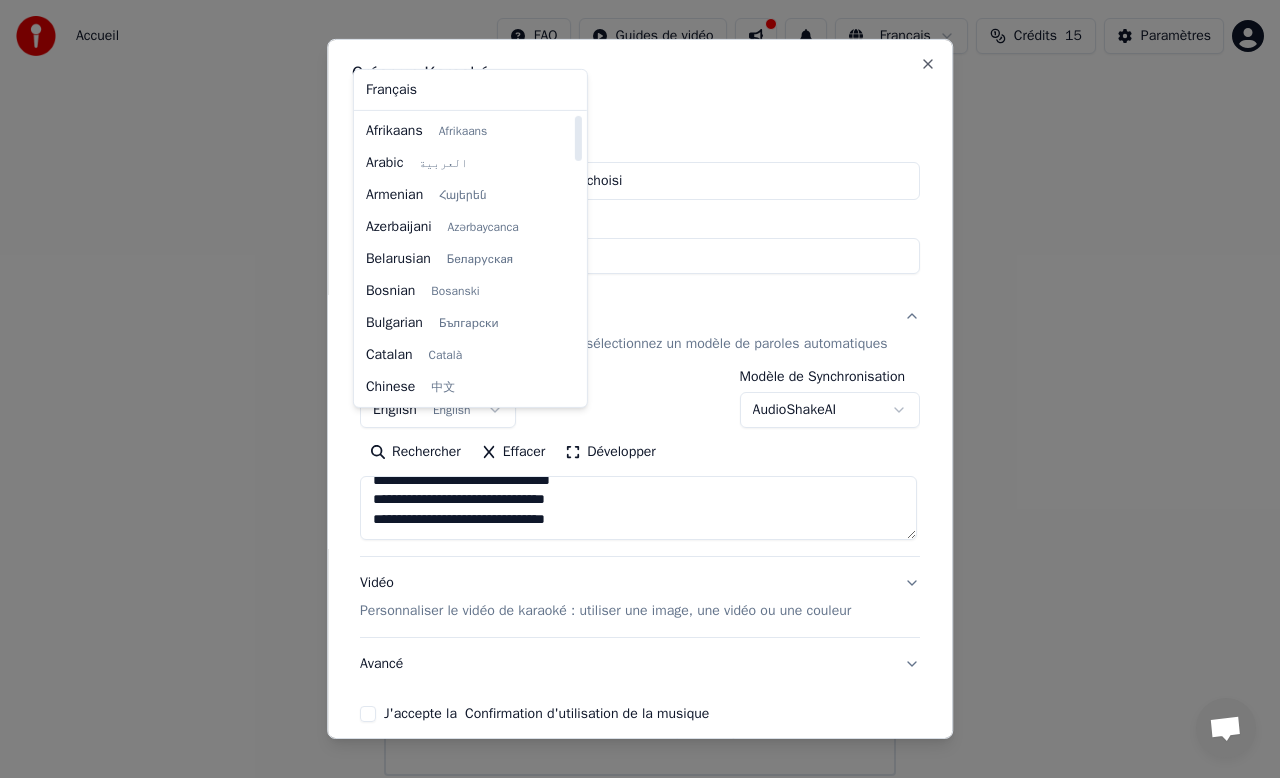 select on "**" 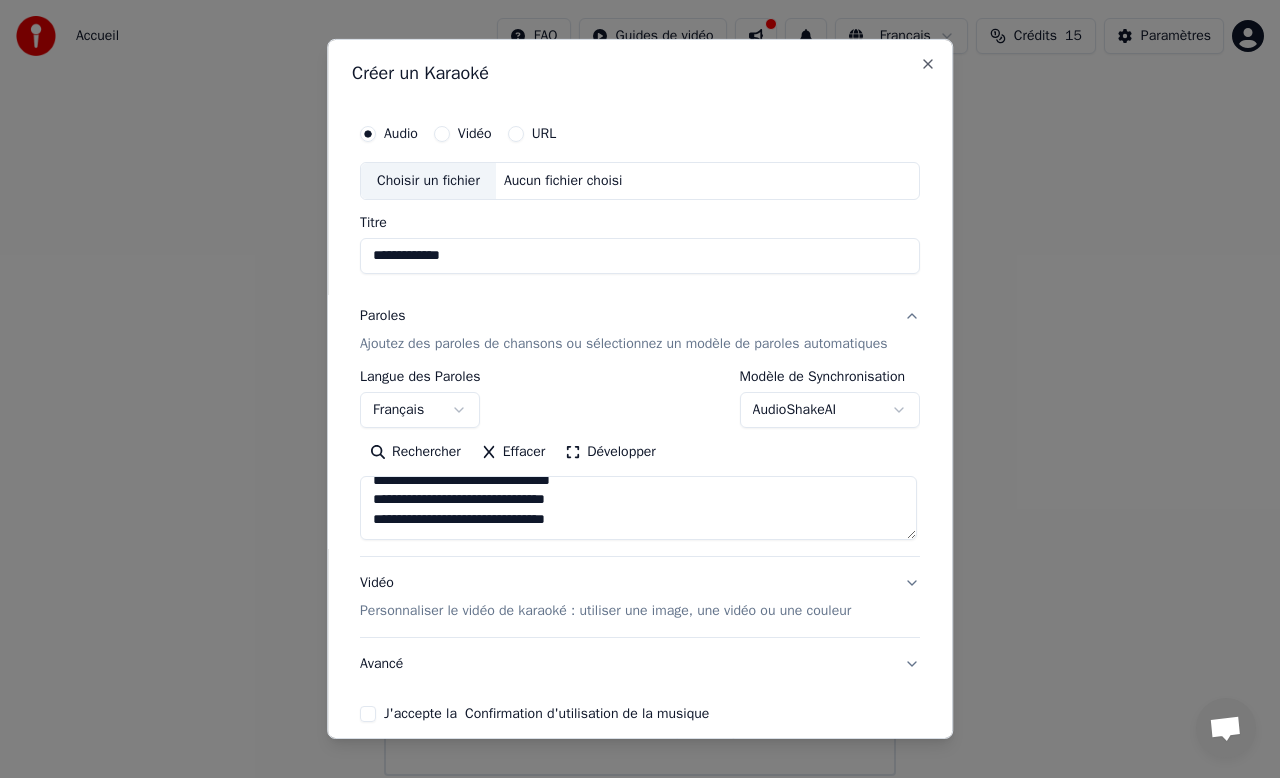 click on "Ajoutez des paroles de chansons ou sélectionnez un modèle de paroles automatiques" at bounding box center (624, 344) 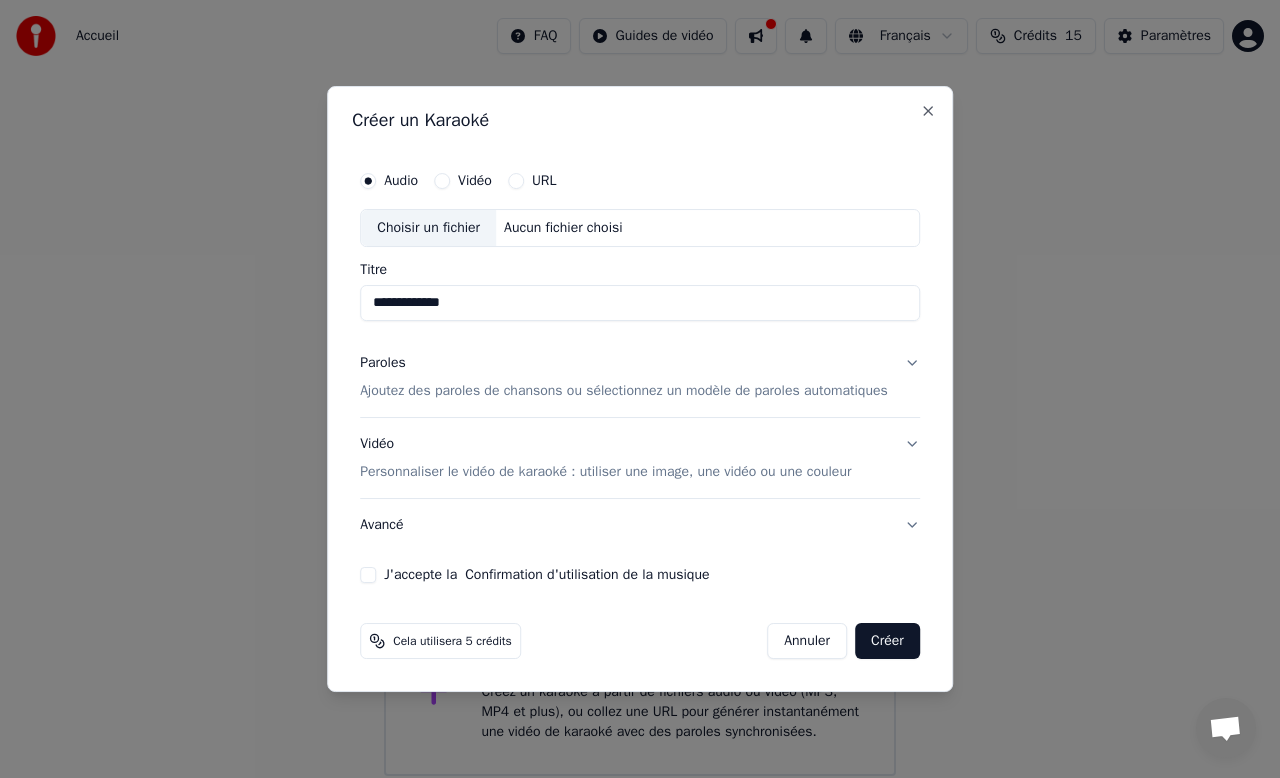 click on "Paroles Ajoutez des paroles de chansons ou sélectionnez un modèle de paroles automatiques" at bounding box center [640, 377] 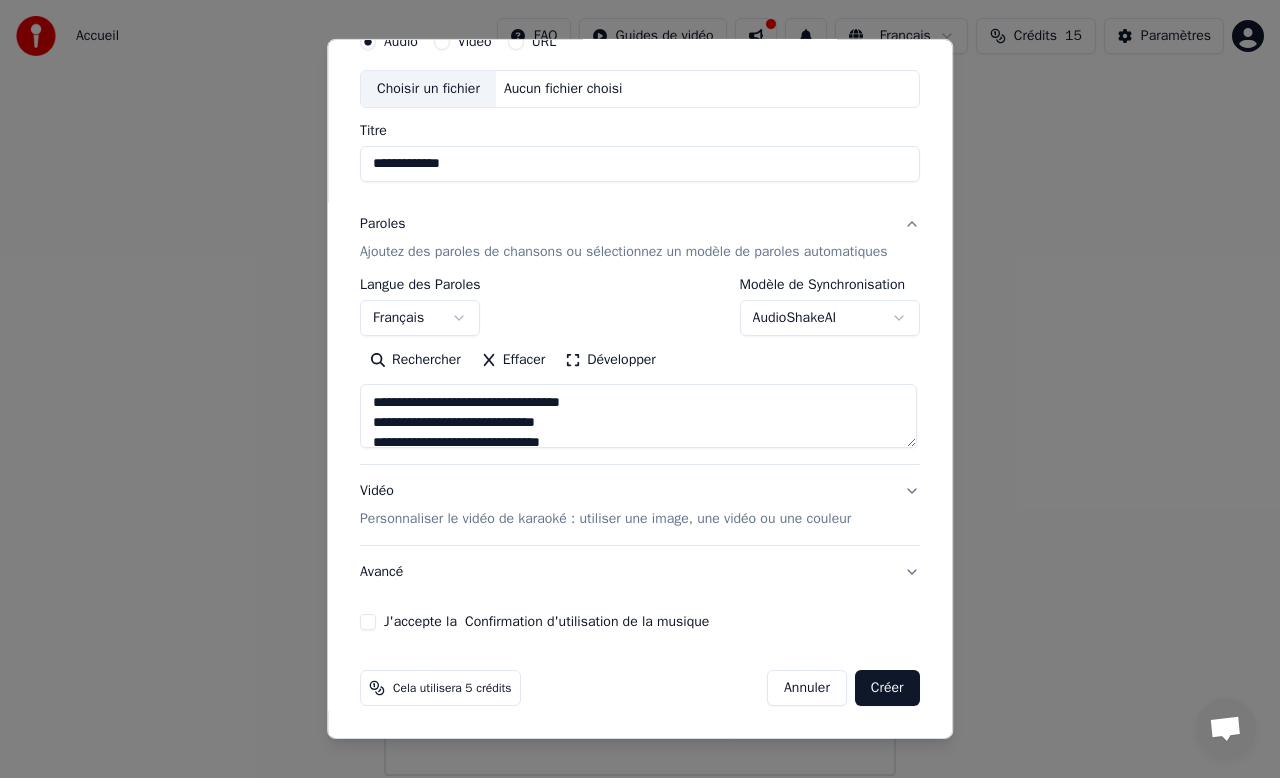 scroll, scrollTop: 110, scrollLeft: 0, axis: vertical 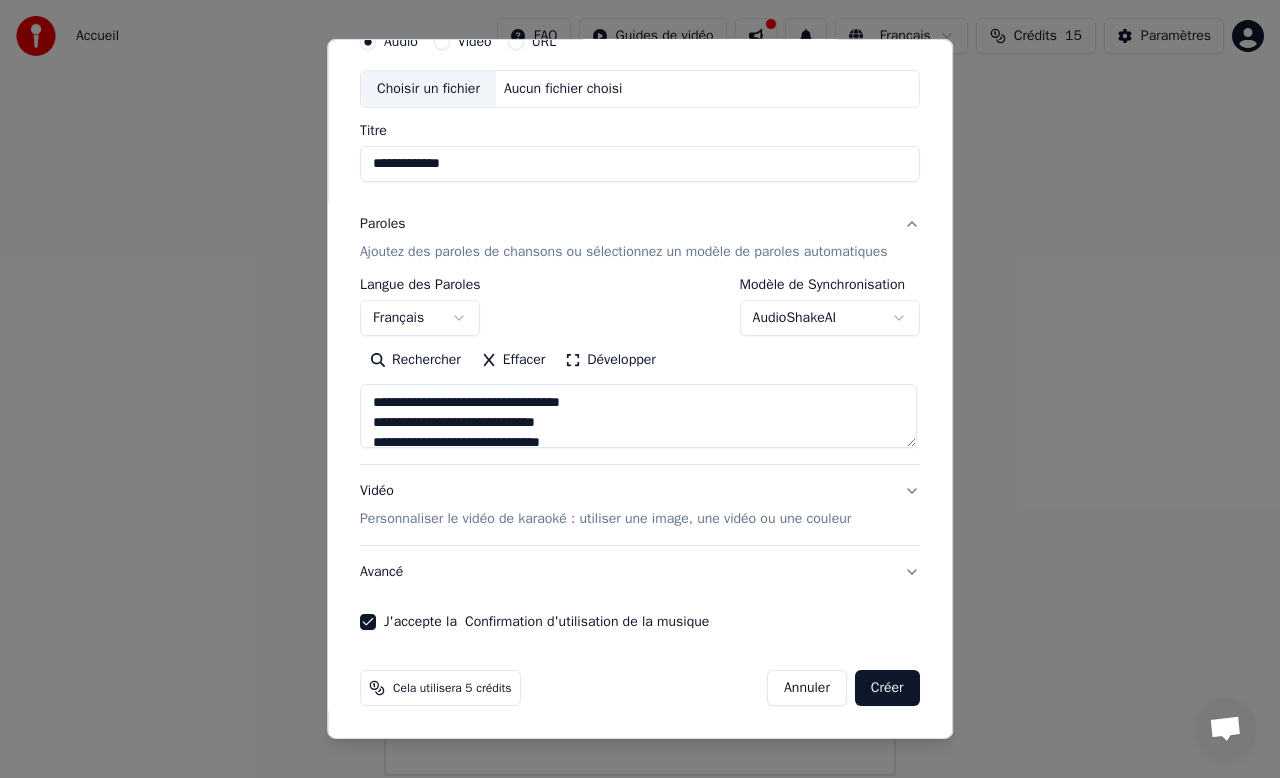 click on "Créer" at bounding box center (887, 688) 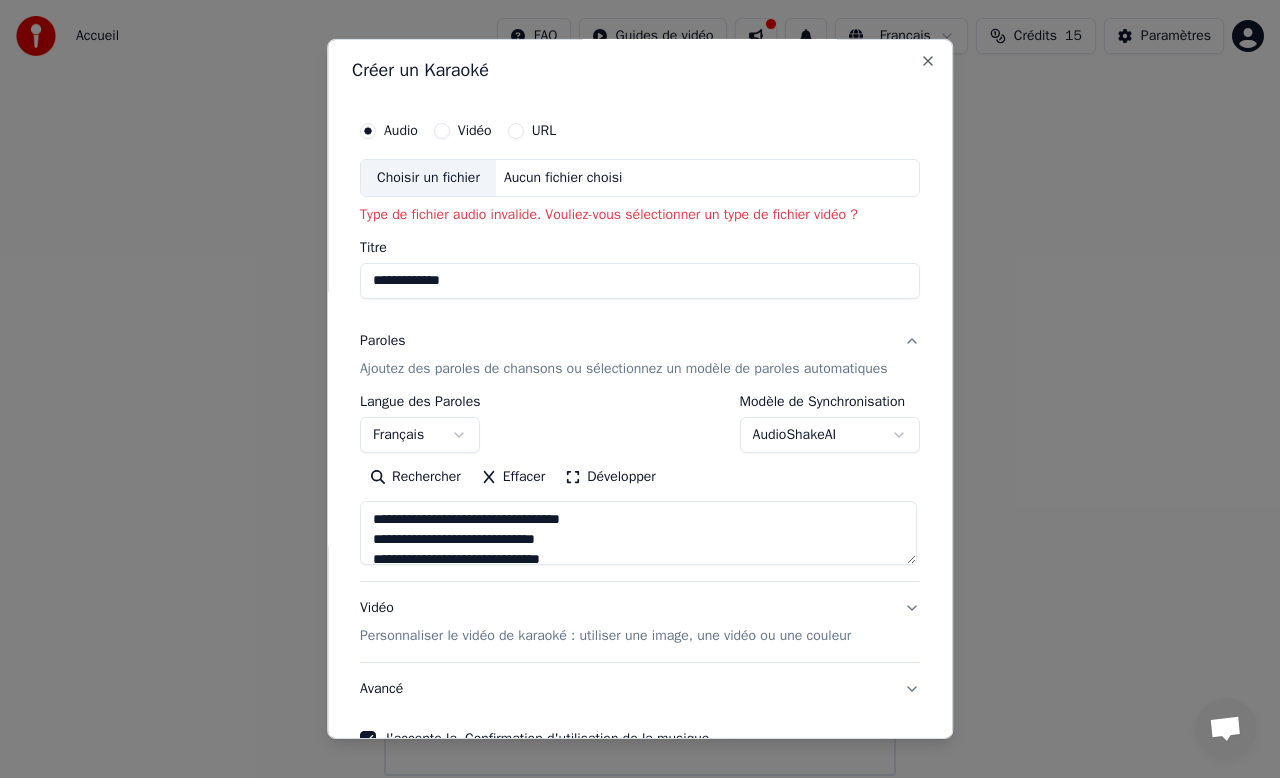 scroll, scrollTop: 0, scrollLeft: 0, axis: both 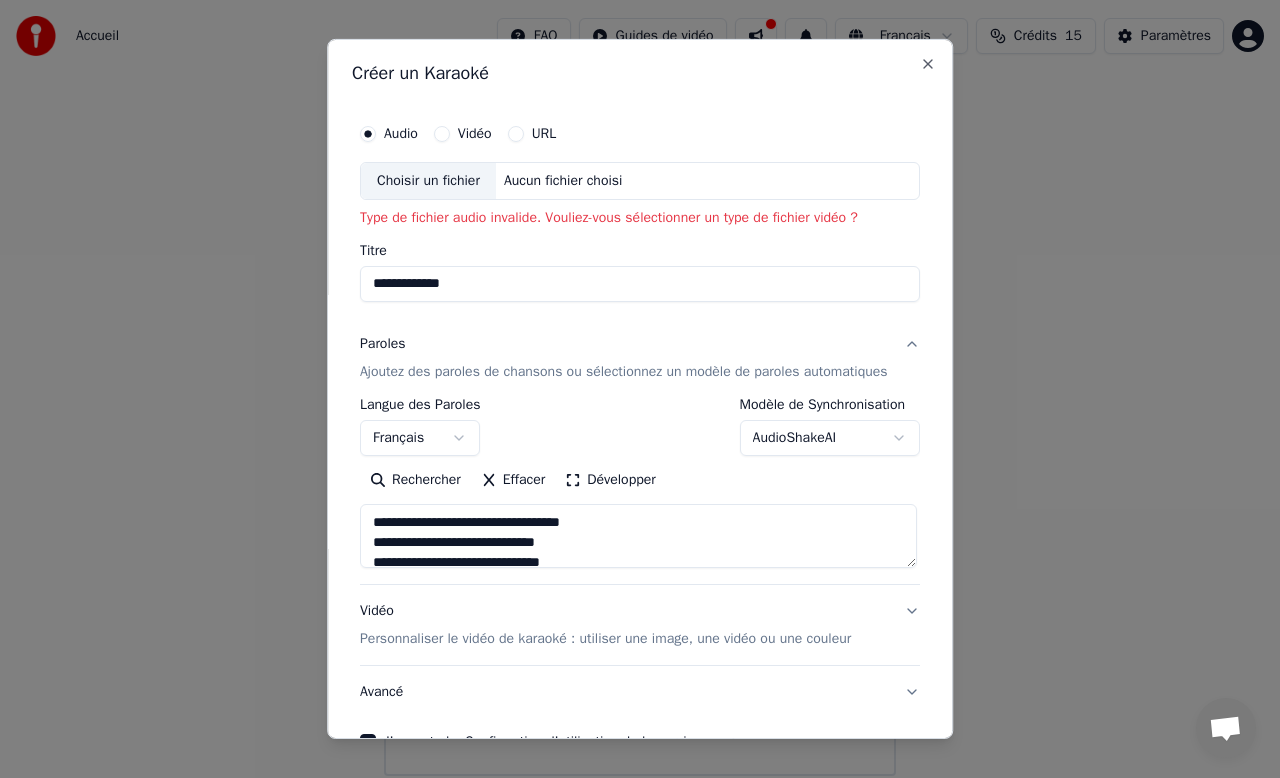 click on "Choisir un fichier" at bounding box center [428, 181] 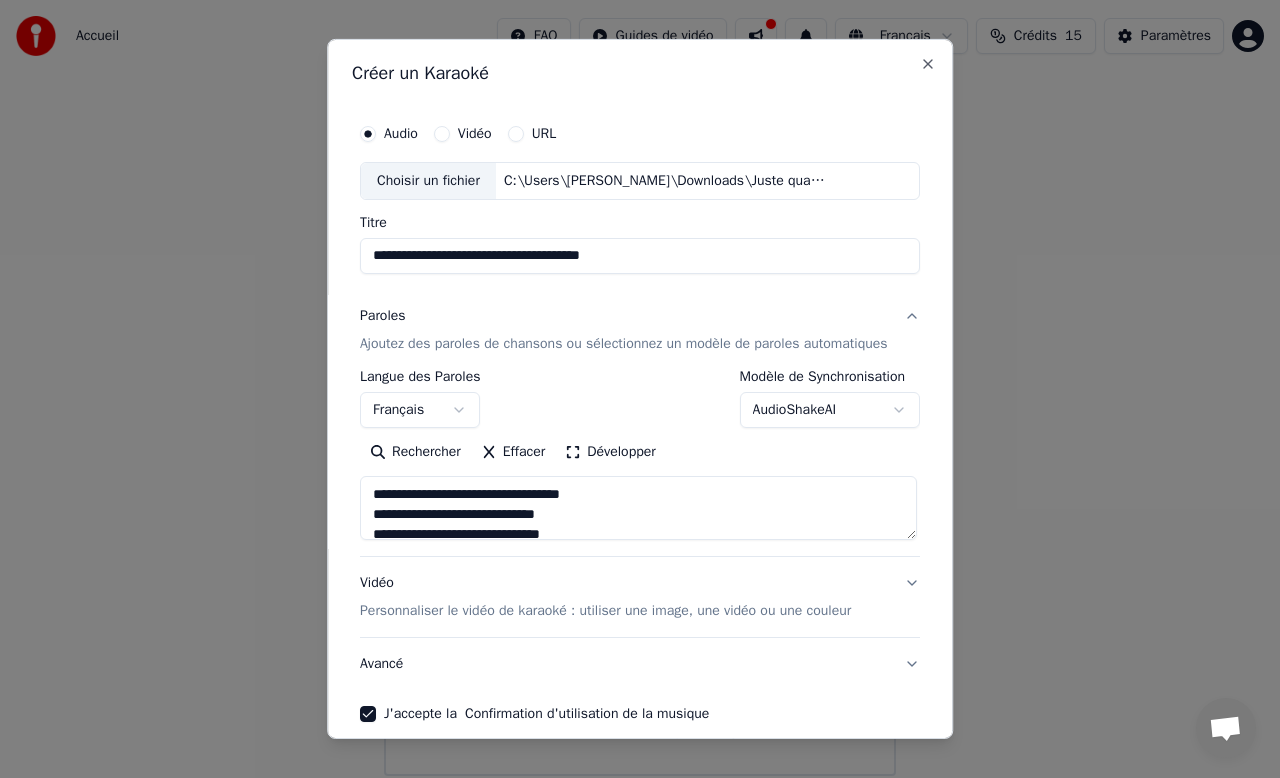 click on "**********" at bounding box center (640, 256) 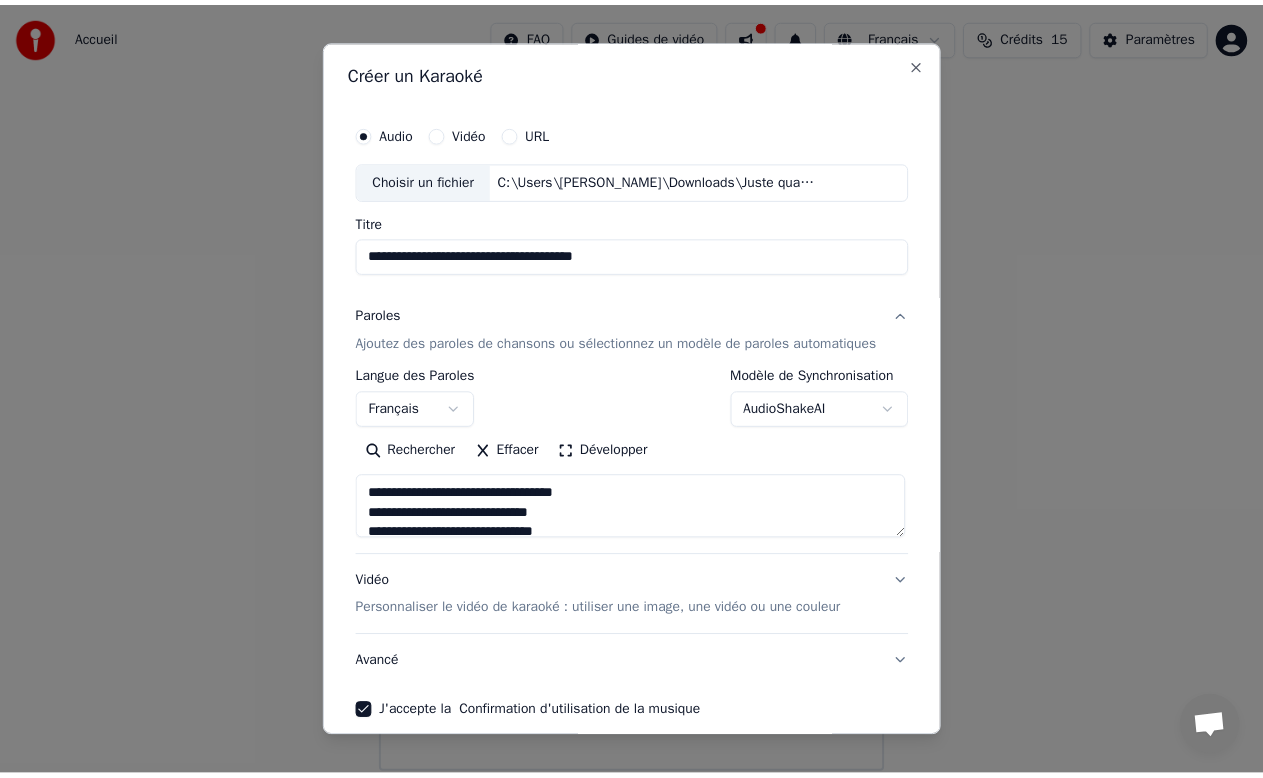scroll, scrollTop: 110, scrollLeft: 0, axis: vertical 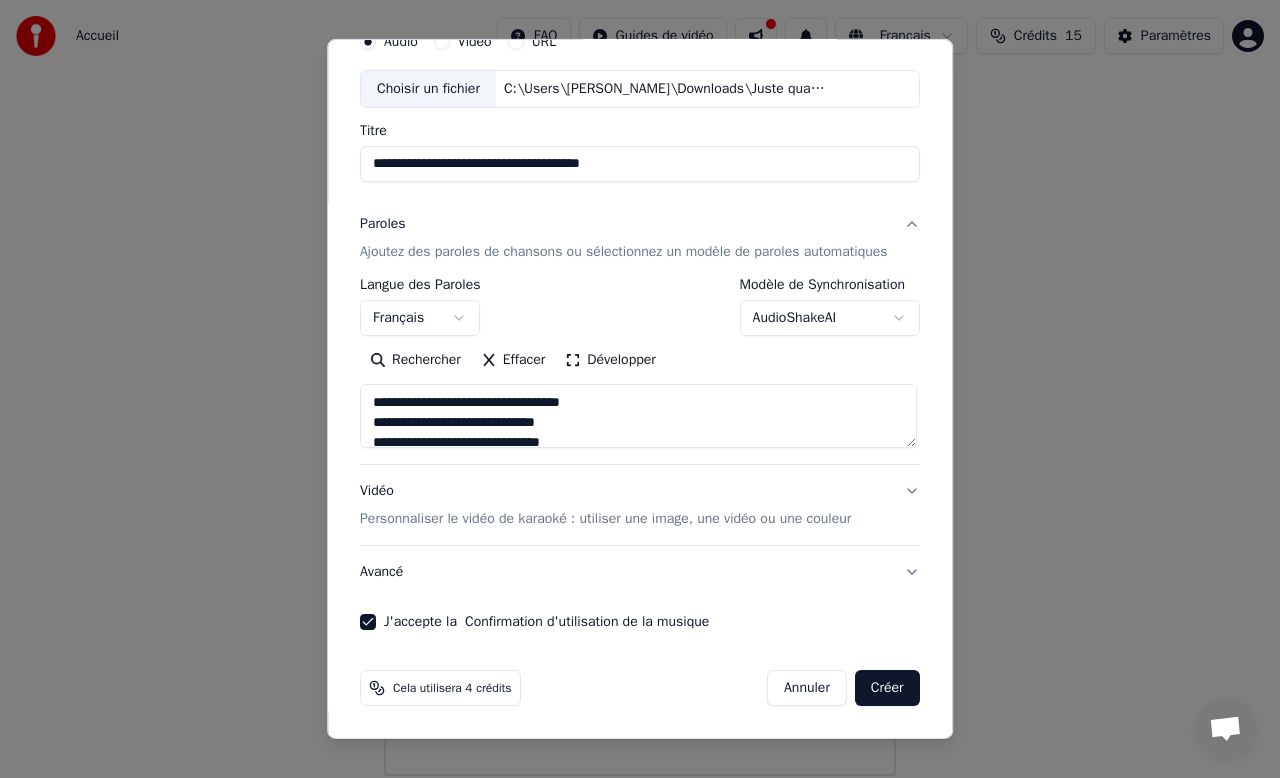 type on "**********" 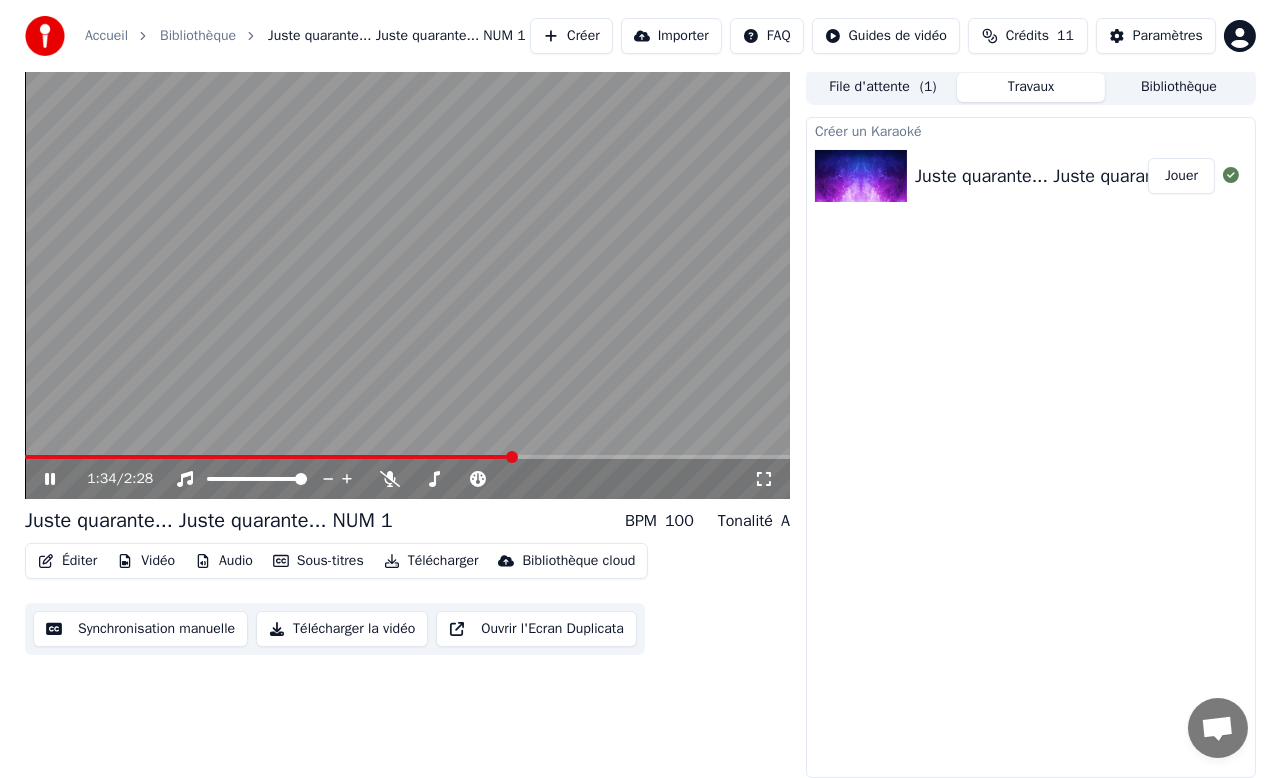 scroll, scrollTop: 12, scrollLeft: 0, axis: vertical 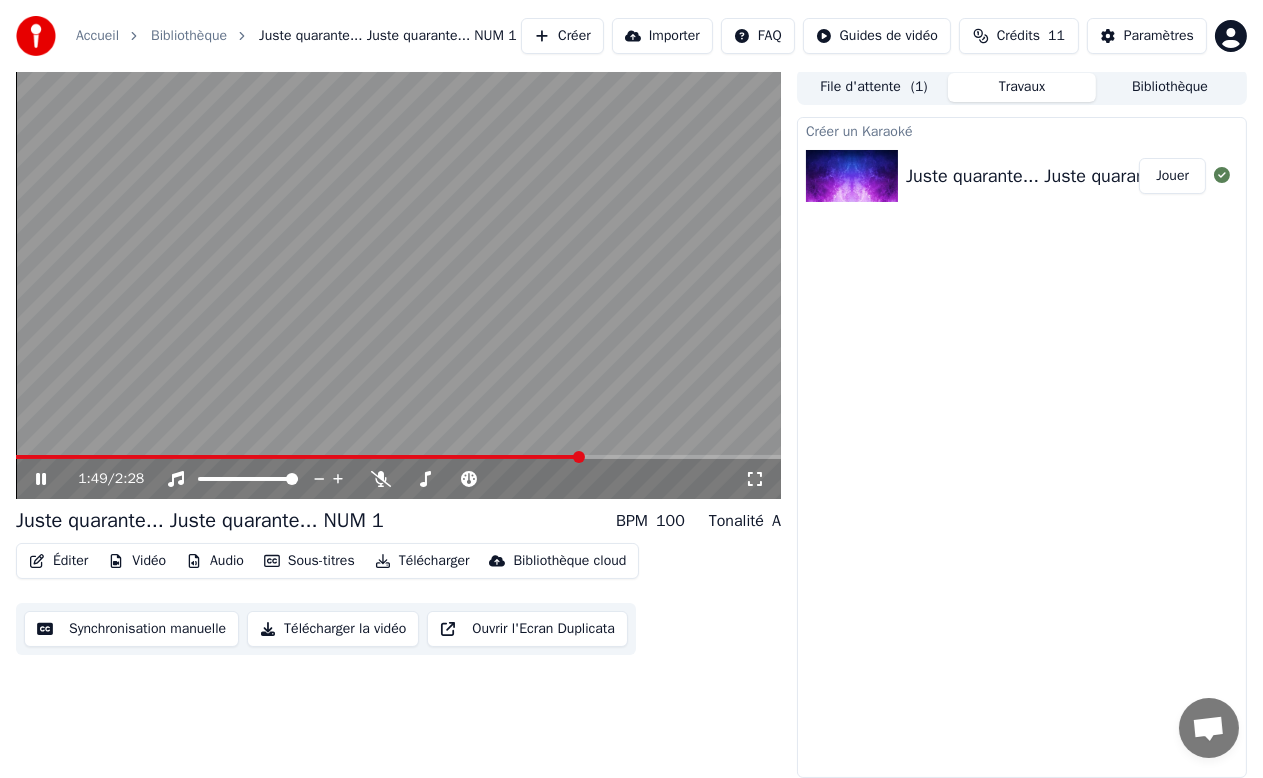 click on "Créer un Karaoké Juste quarante... Juste quarante... NUM 1 Jouer" at bounding box center (1022, 447) 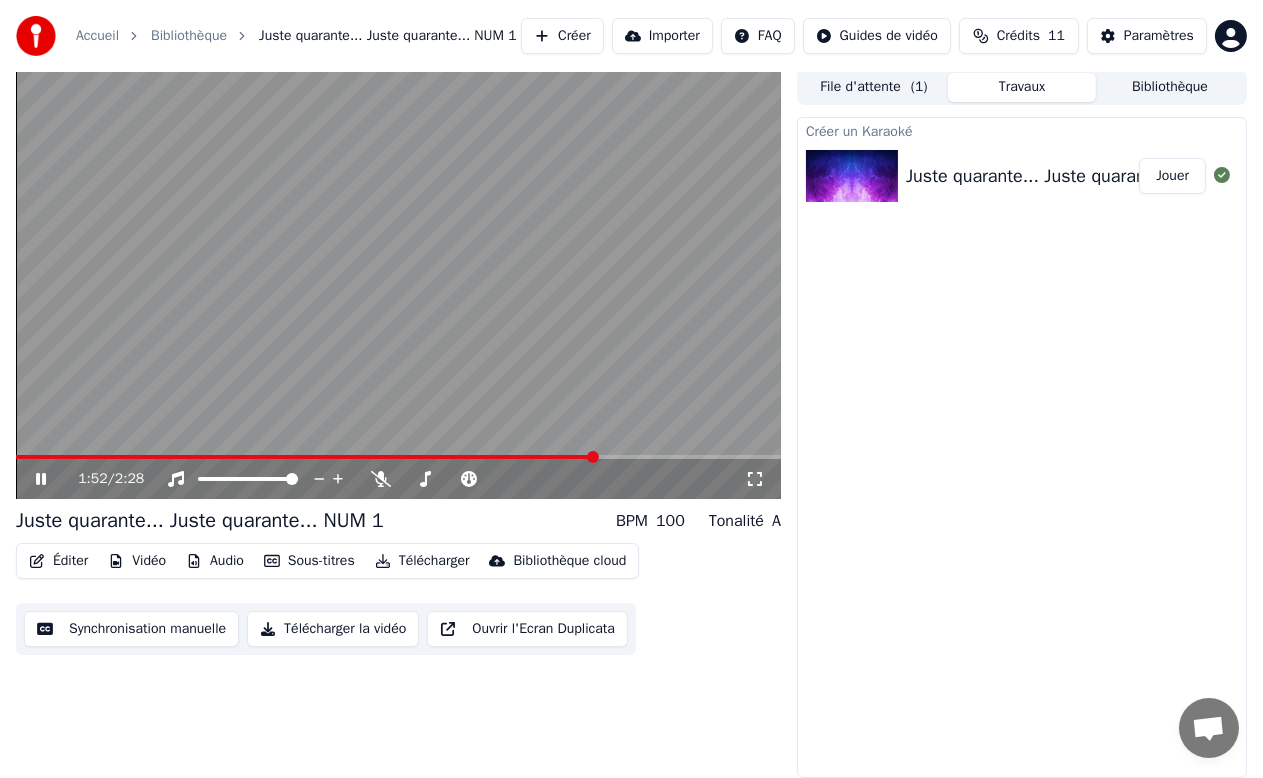 click on "Créer" at bounding box center (562, 36) 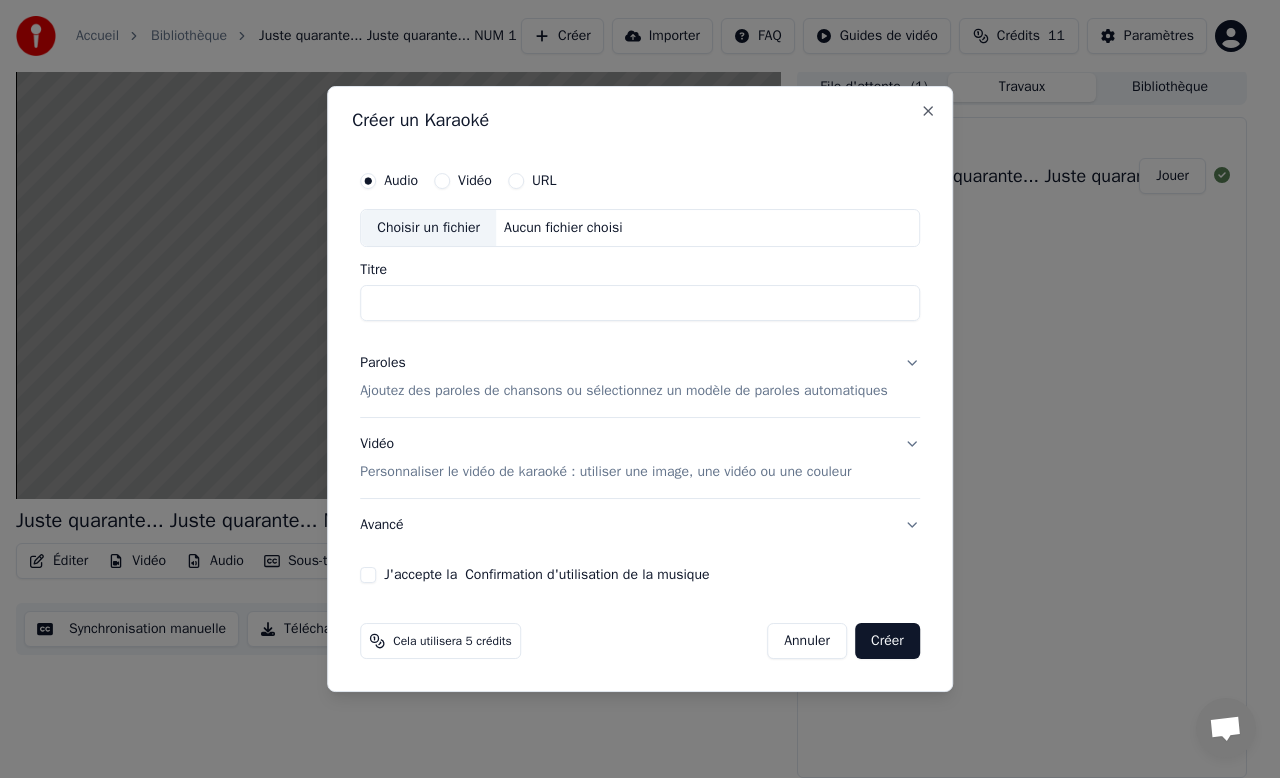 scroll, scrollTop: 3, scrollLeft: 0, axis: vertical 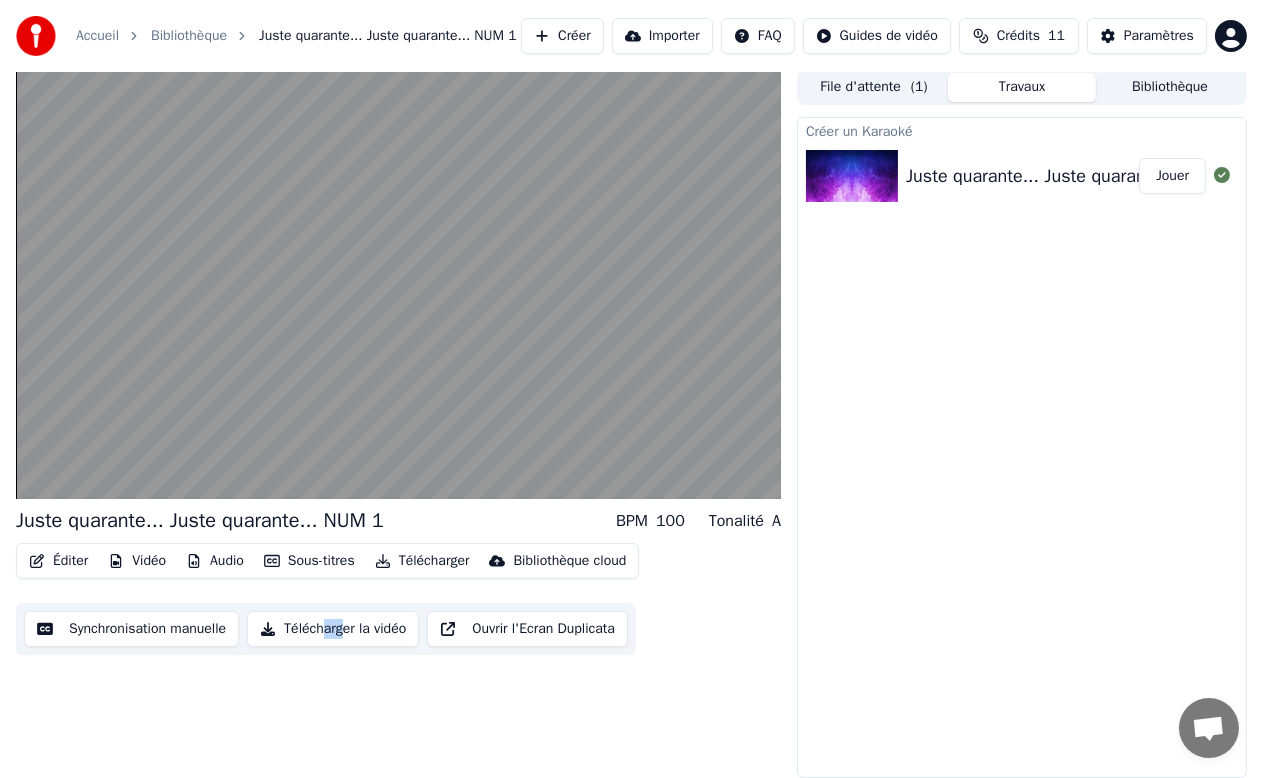 drag, startPoint x: 332, startPoint y: 685, endPoint x: 345, endPoint y: 682, distance: 13.341664 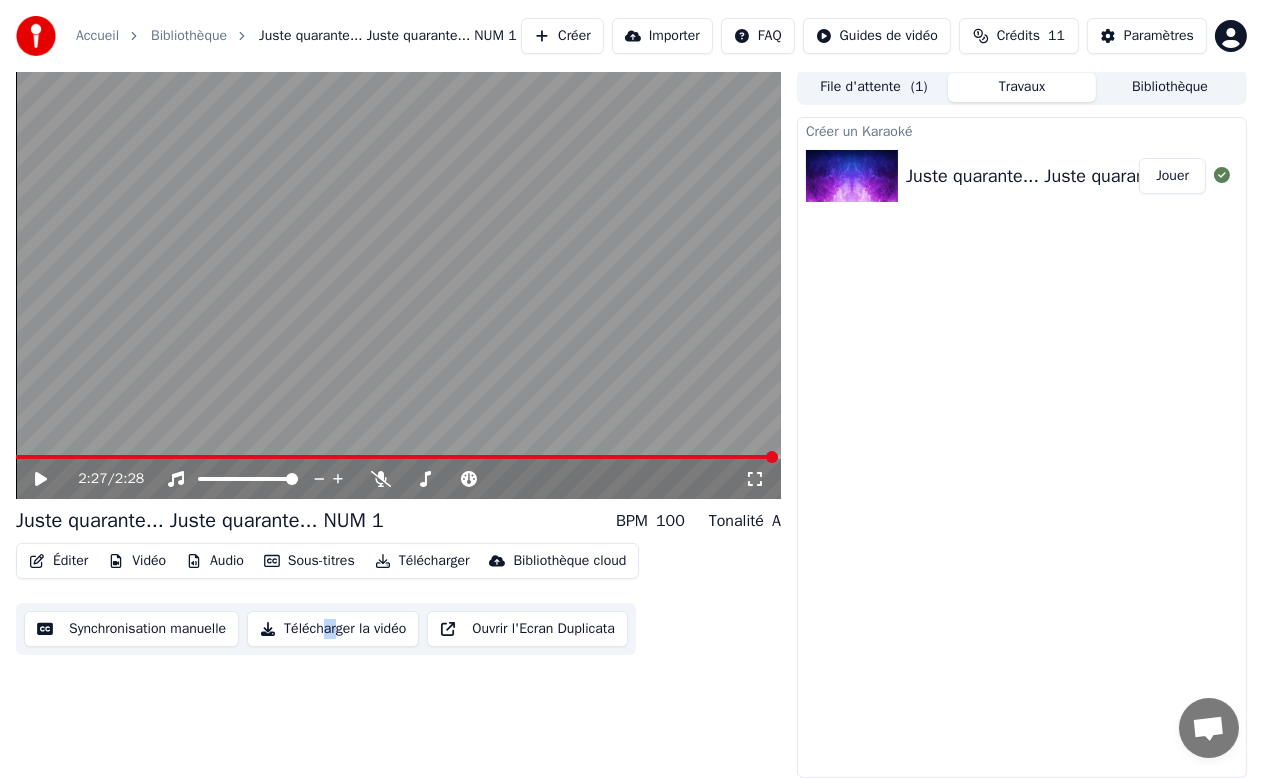 click on "Créer" at bounding box center (562, 36) 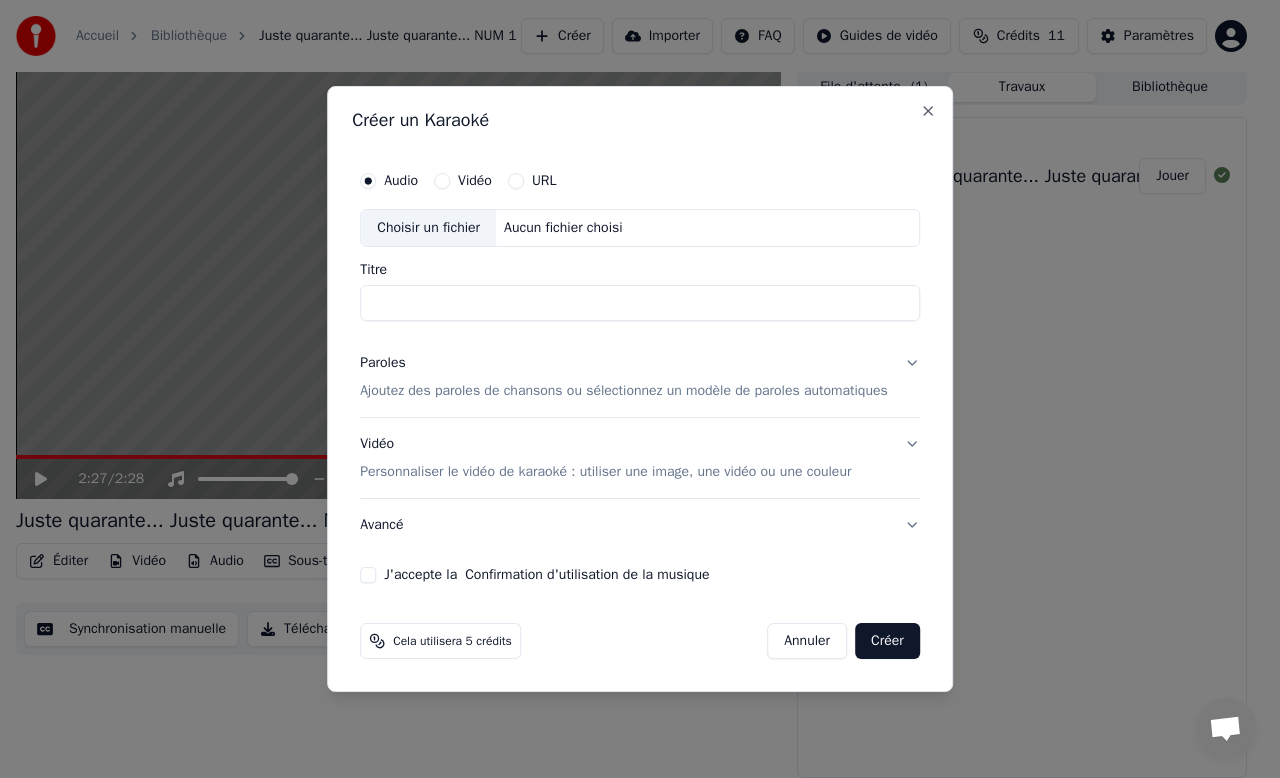 click on "Choisir un fichier" at bounding box center [428, 228] 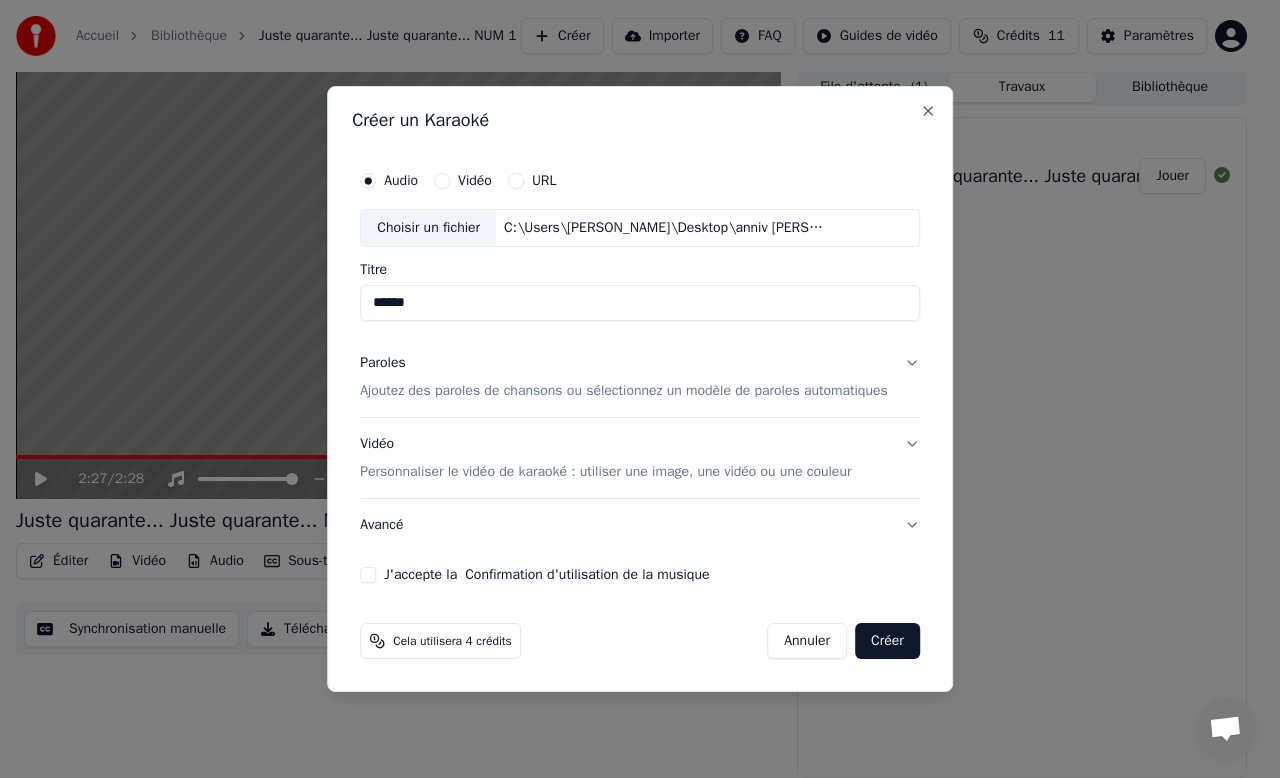 click on "******" at bounding box center [640, 303] 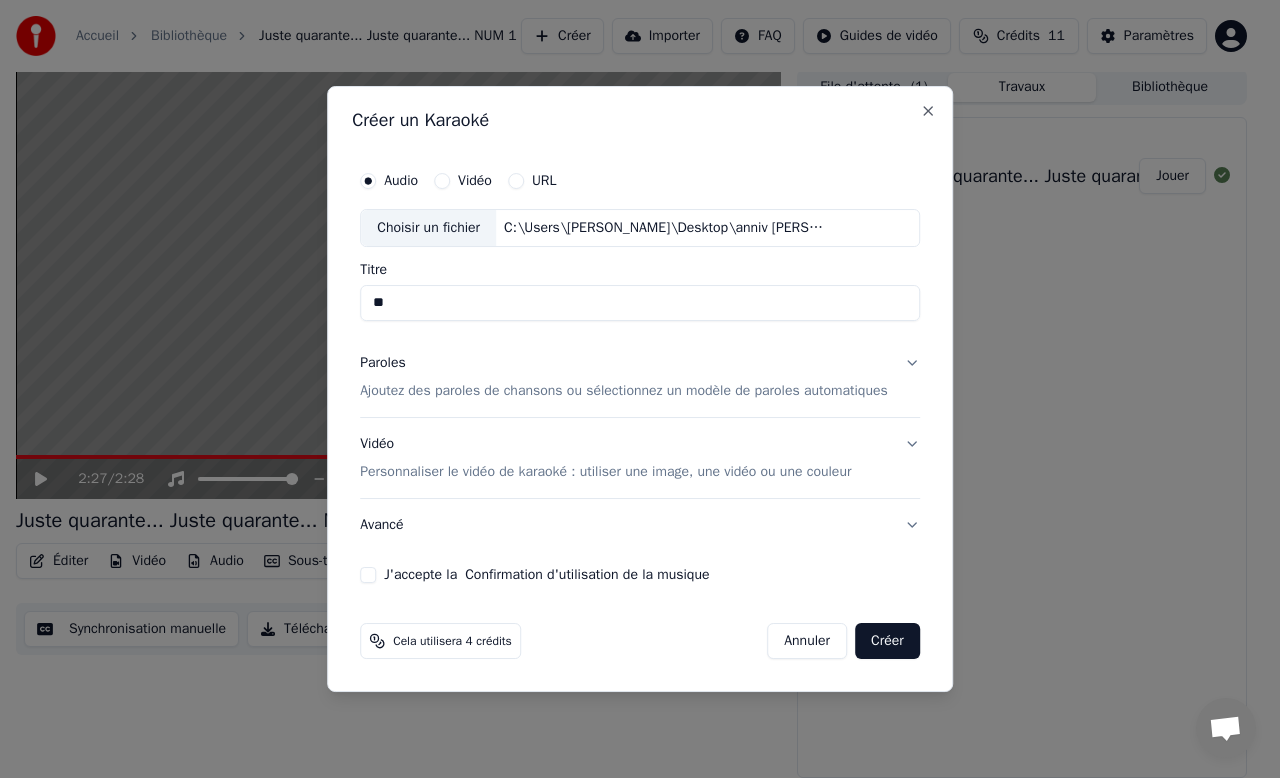 type on "*" 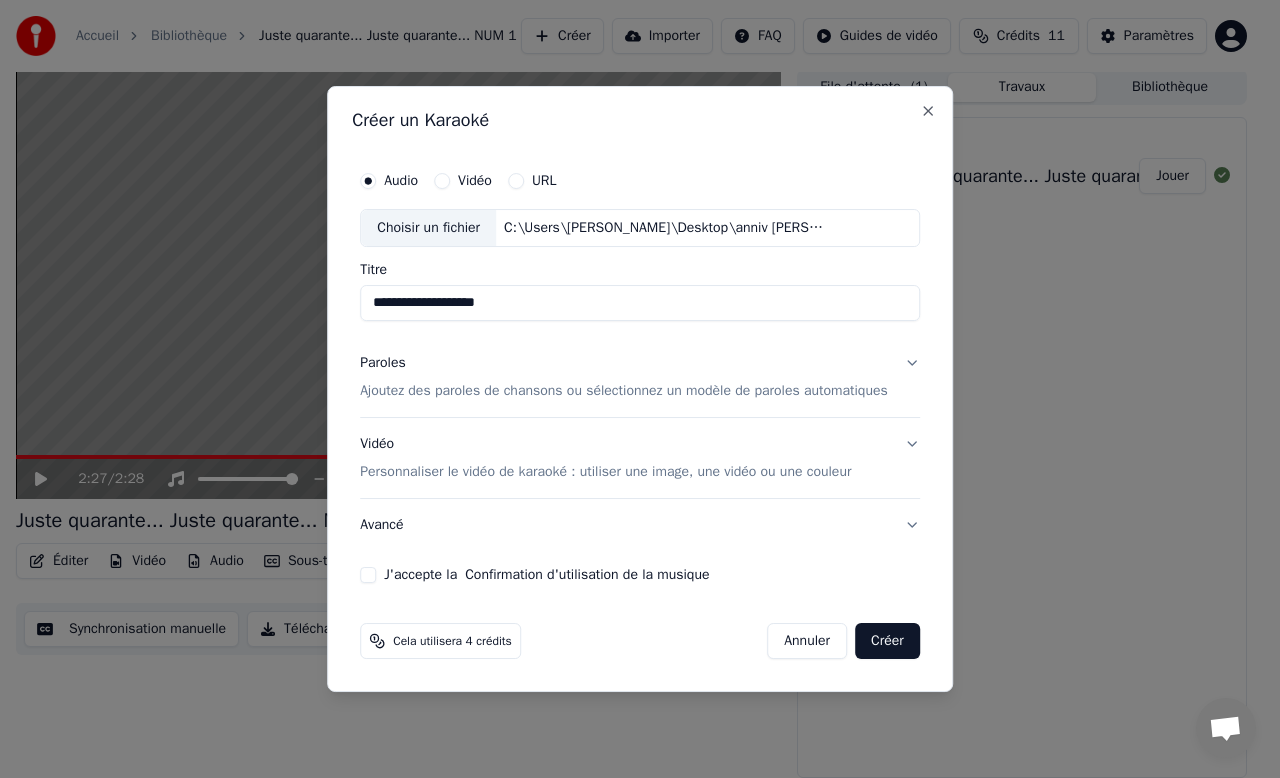 type on "**********" 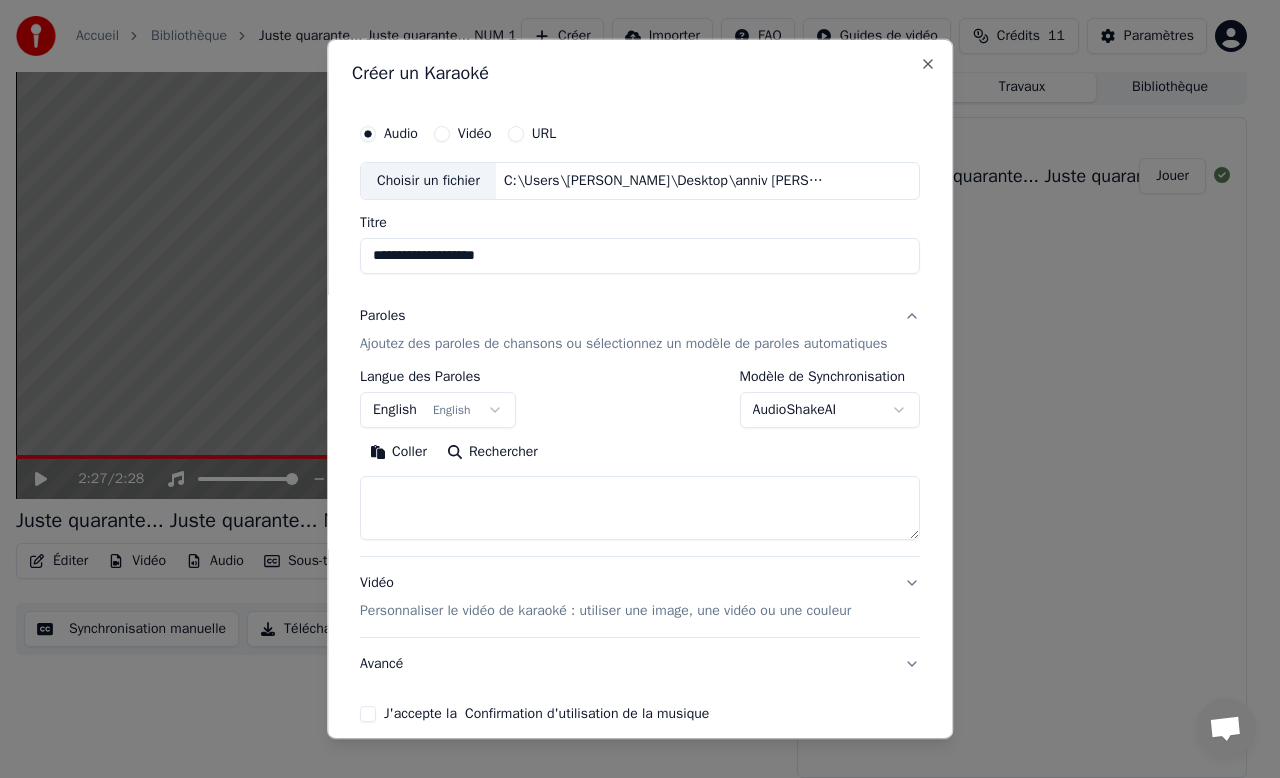 click on "**********" at bounding box center (631, 386) 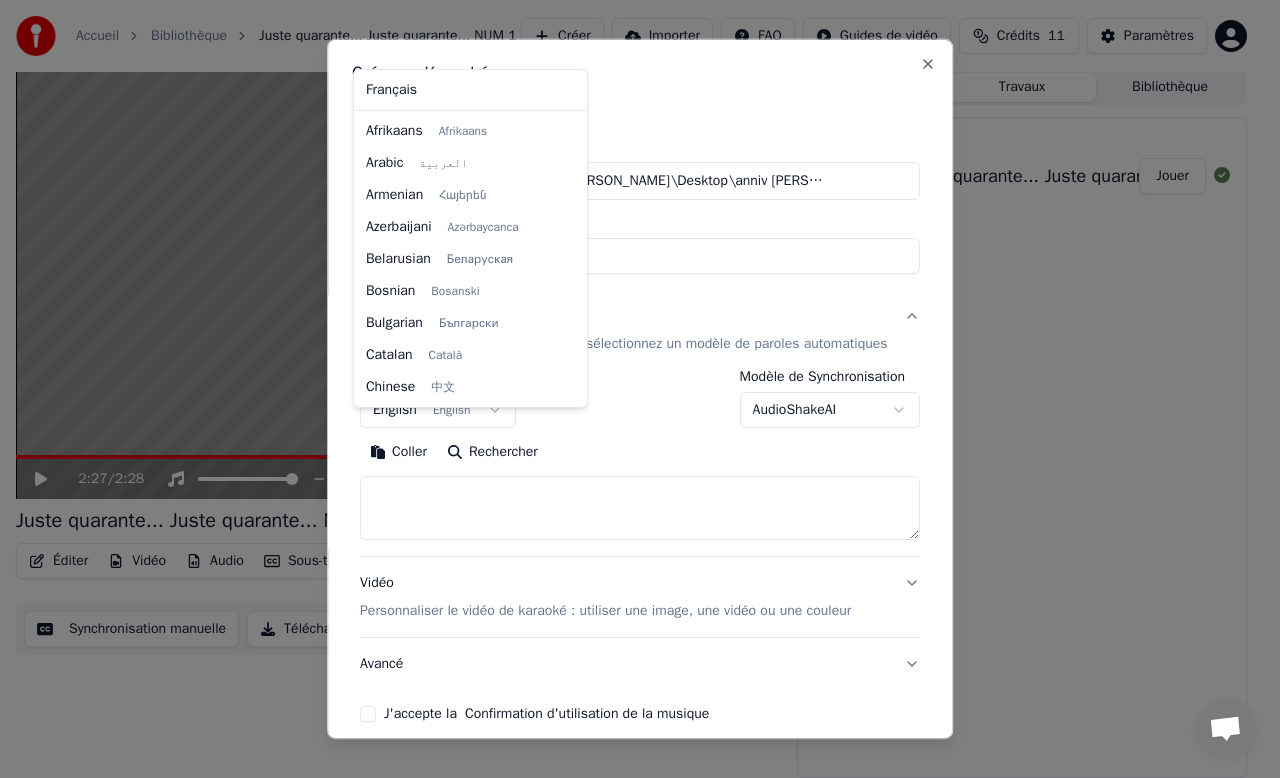 scroll, scrollTop: 160, scrollLeft: 0, axis: vertical 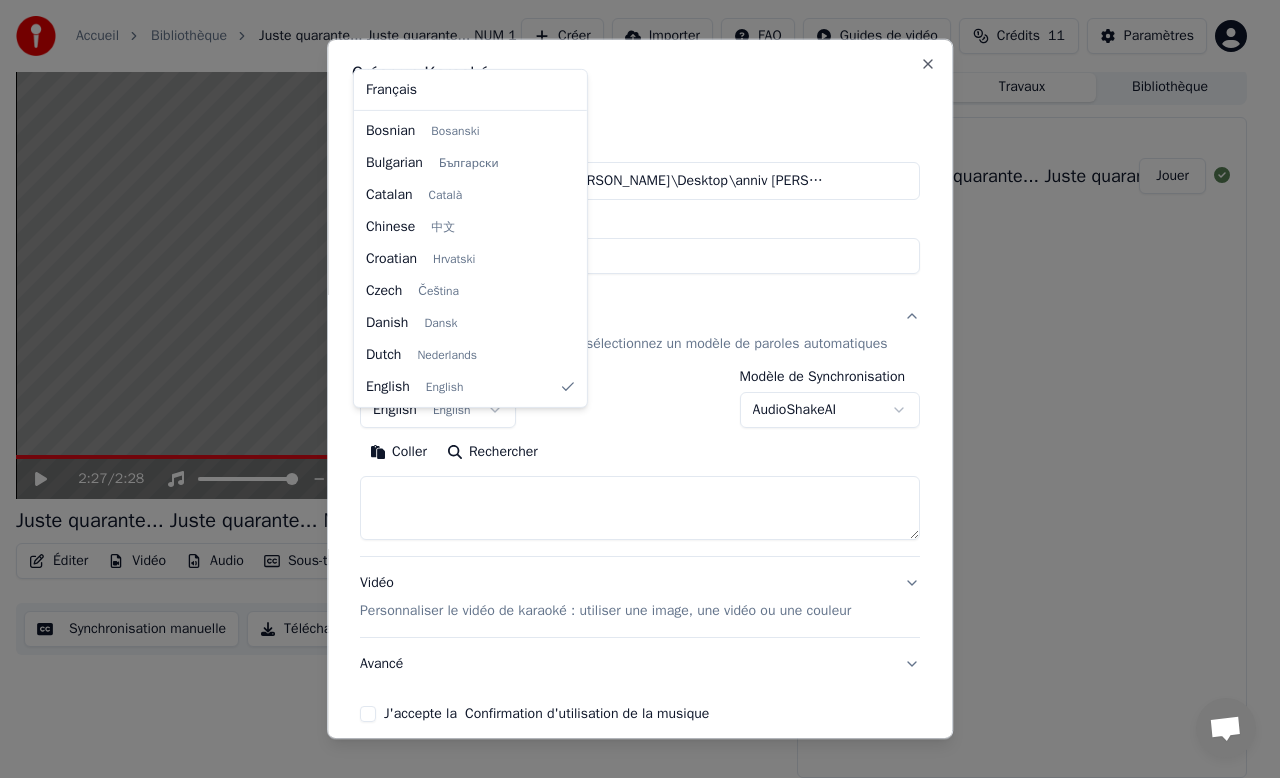 select on "**" 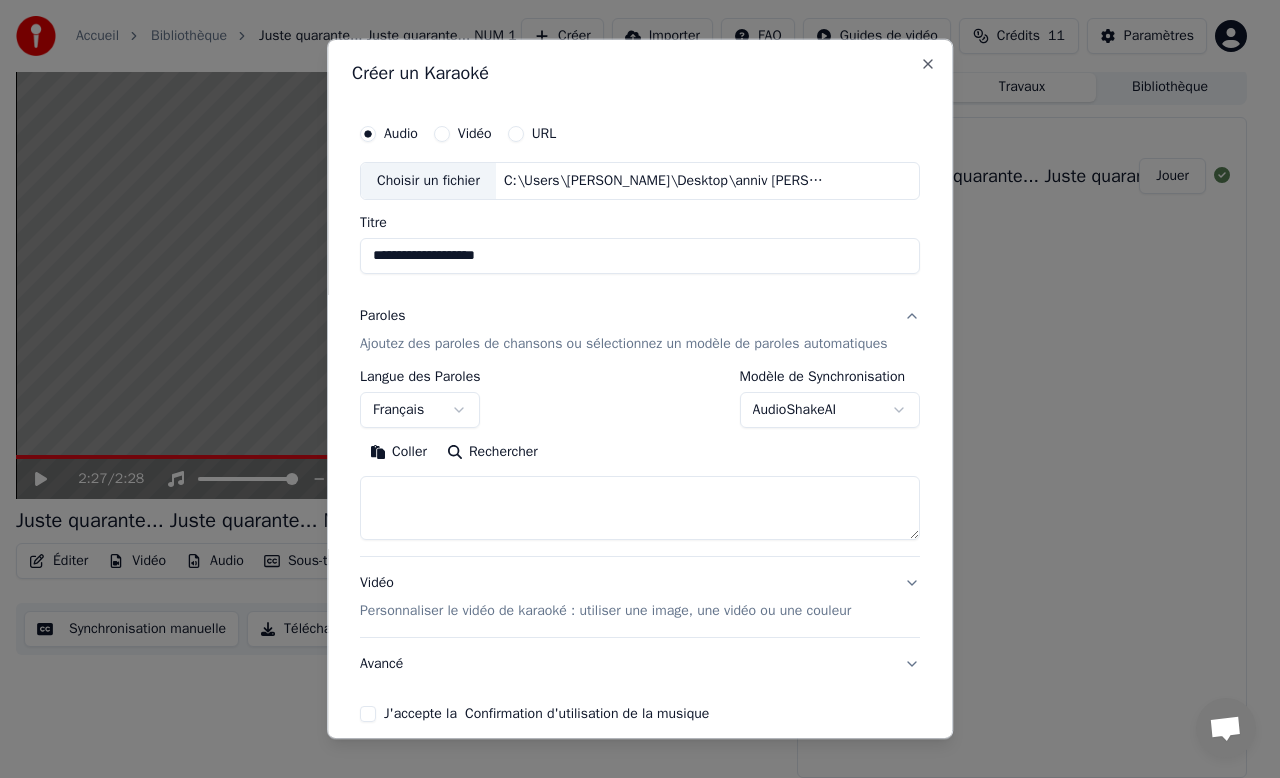 click at bounding box center (640, 508) 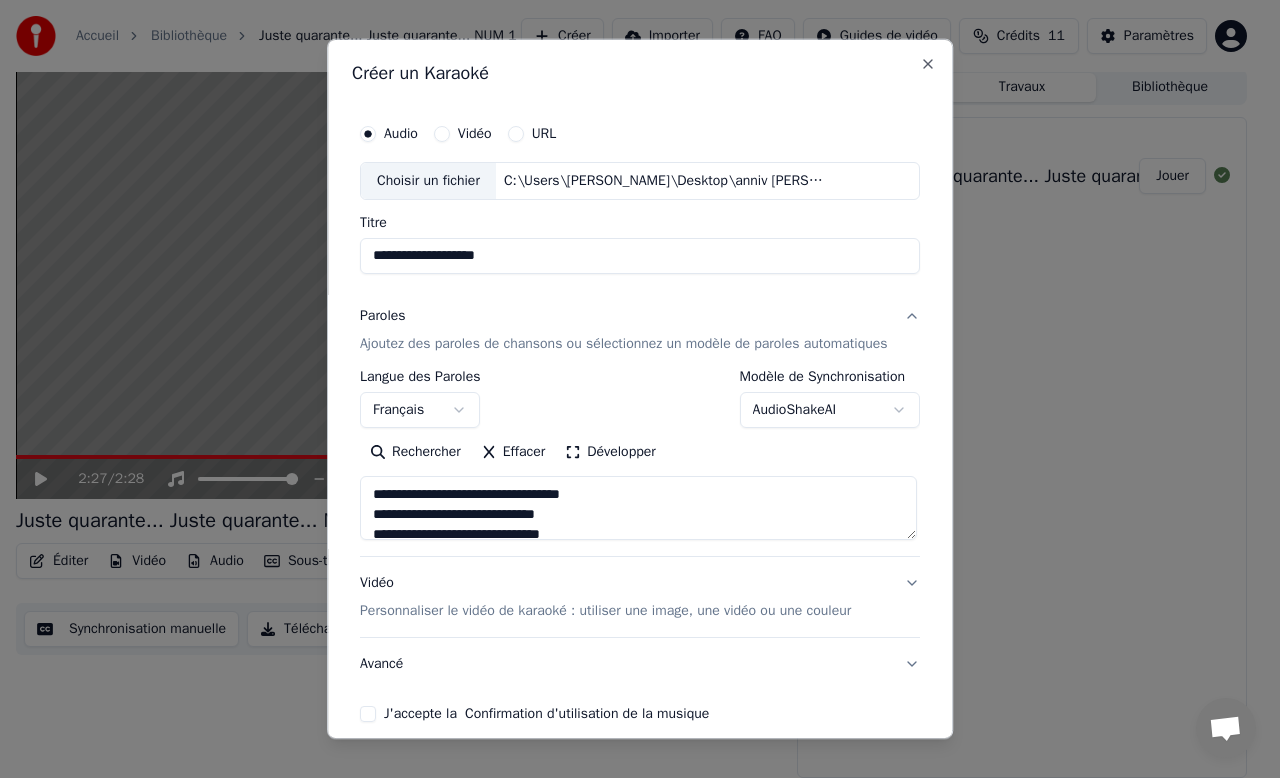 scroll, scrollTop: 1884, scrollLeft: 0, axis: vertical 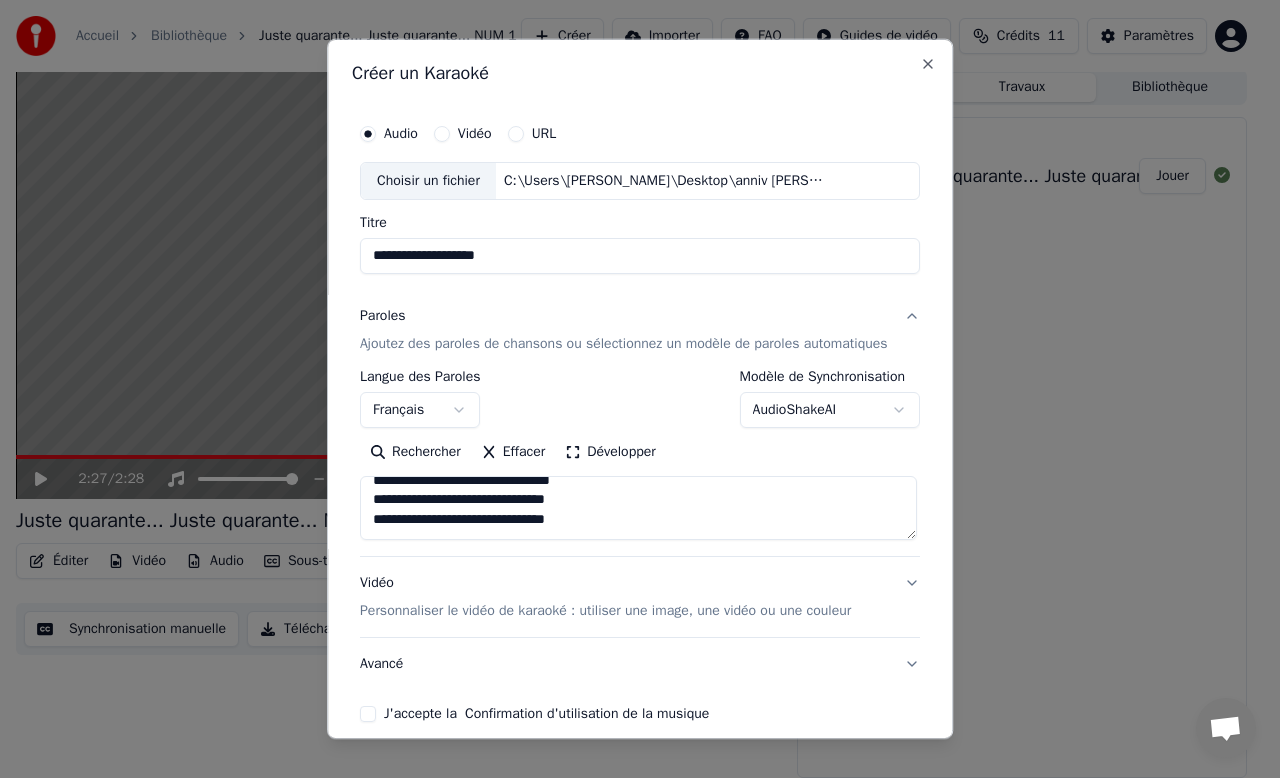 type on "**********" 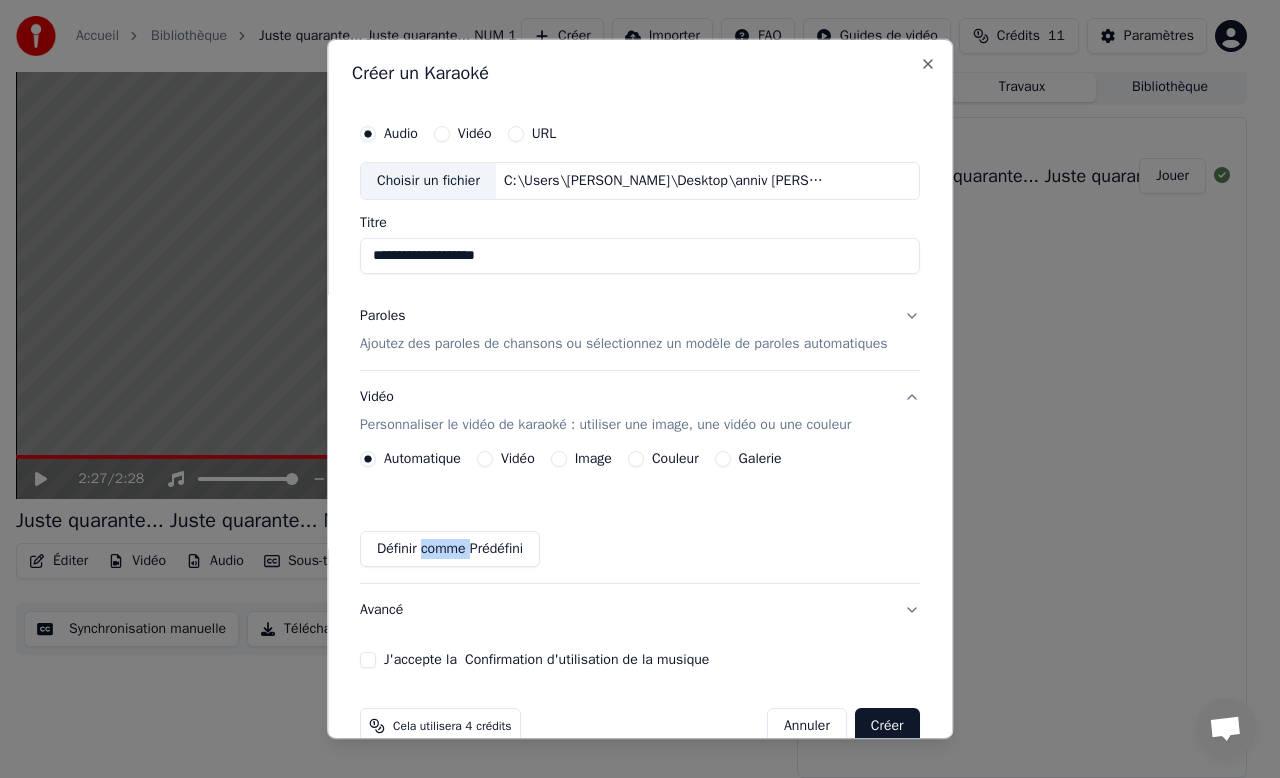click on "Paroles Ajoutez des paroles de chansons ou sélectionnez un modèle de paroles automatiques Vidéo Personnaliser le vidéo de karaoké : utiliser une image, une vidéo ou une couleur Automatique Vidéo Image Couleur Galerie Définir comme Prédéfini Avancé" at bounding box center (640, 463) 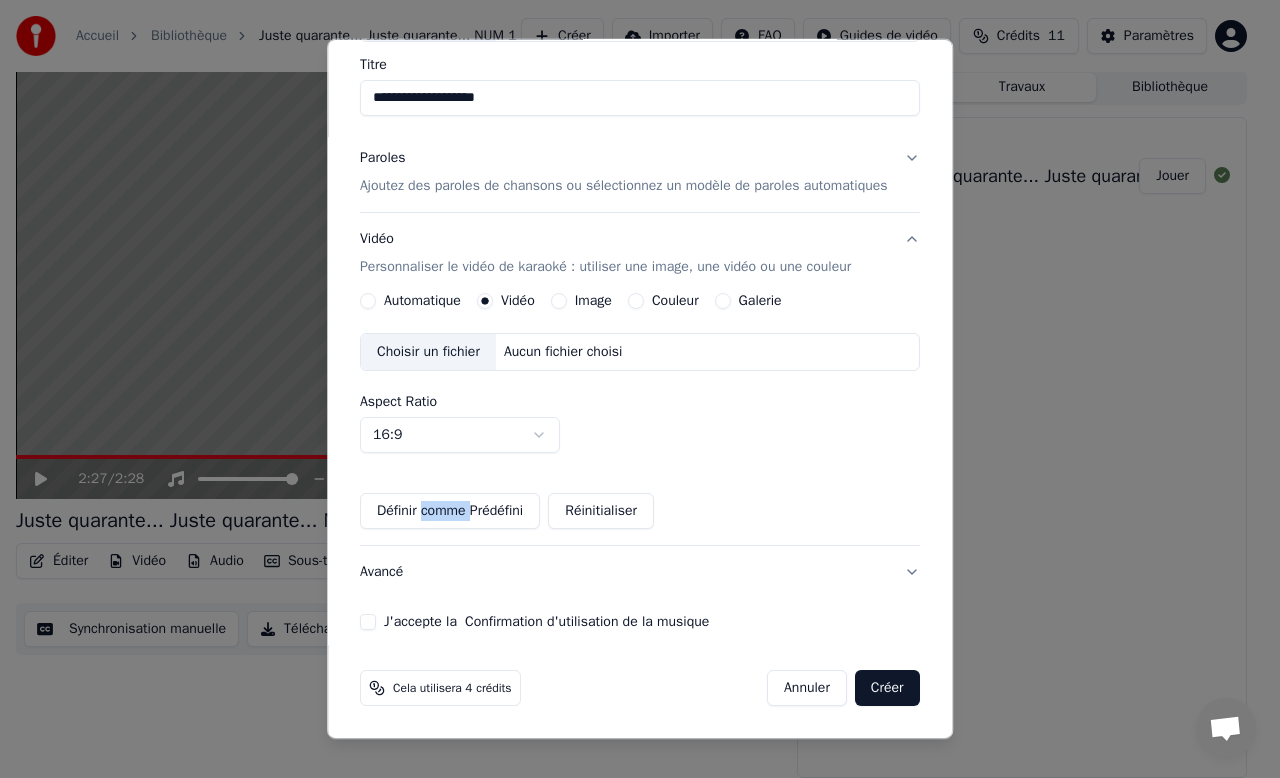 scroll, scrollTop: 175, scrollLeft: 0, axis: vertical 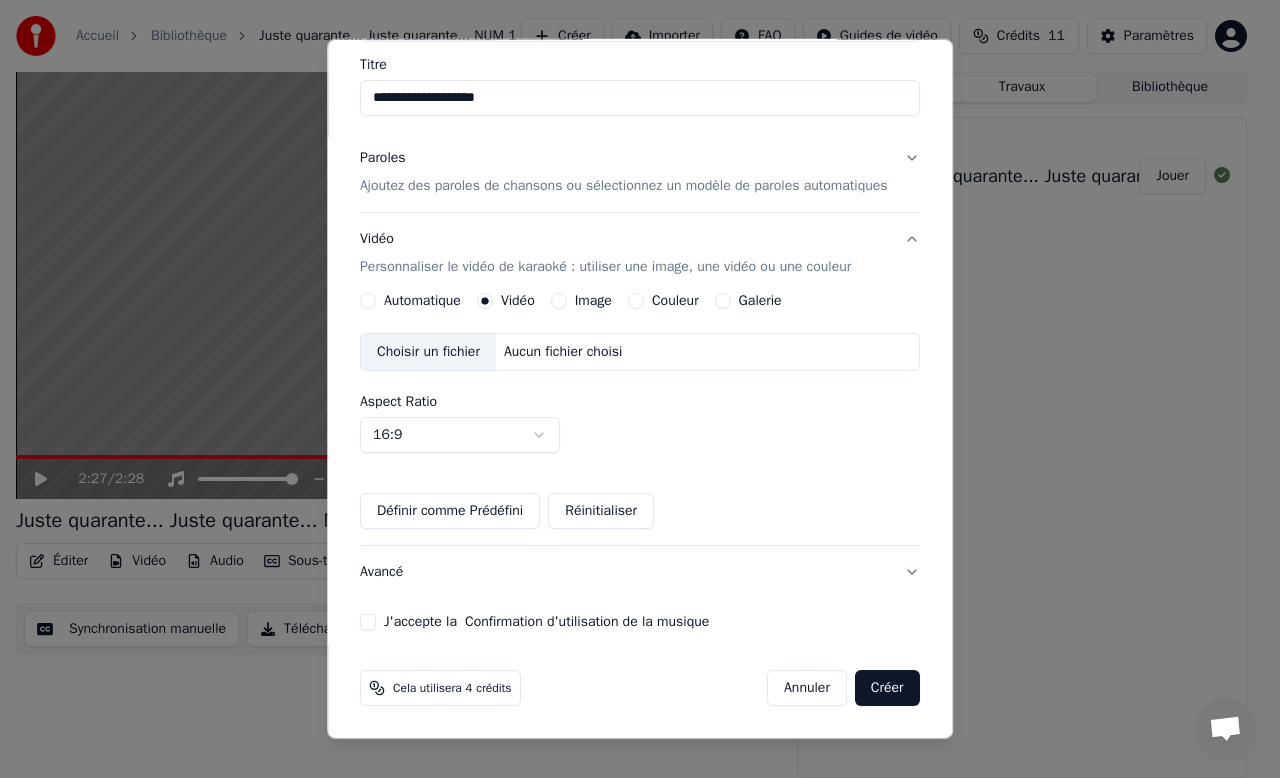 click on "Choisir un fichier" at bounding box center [428, 352] 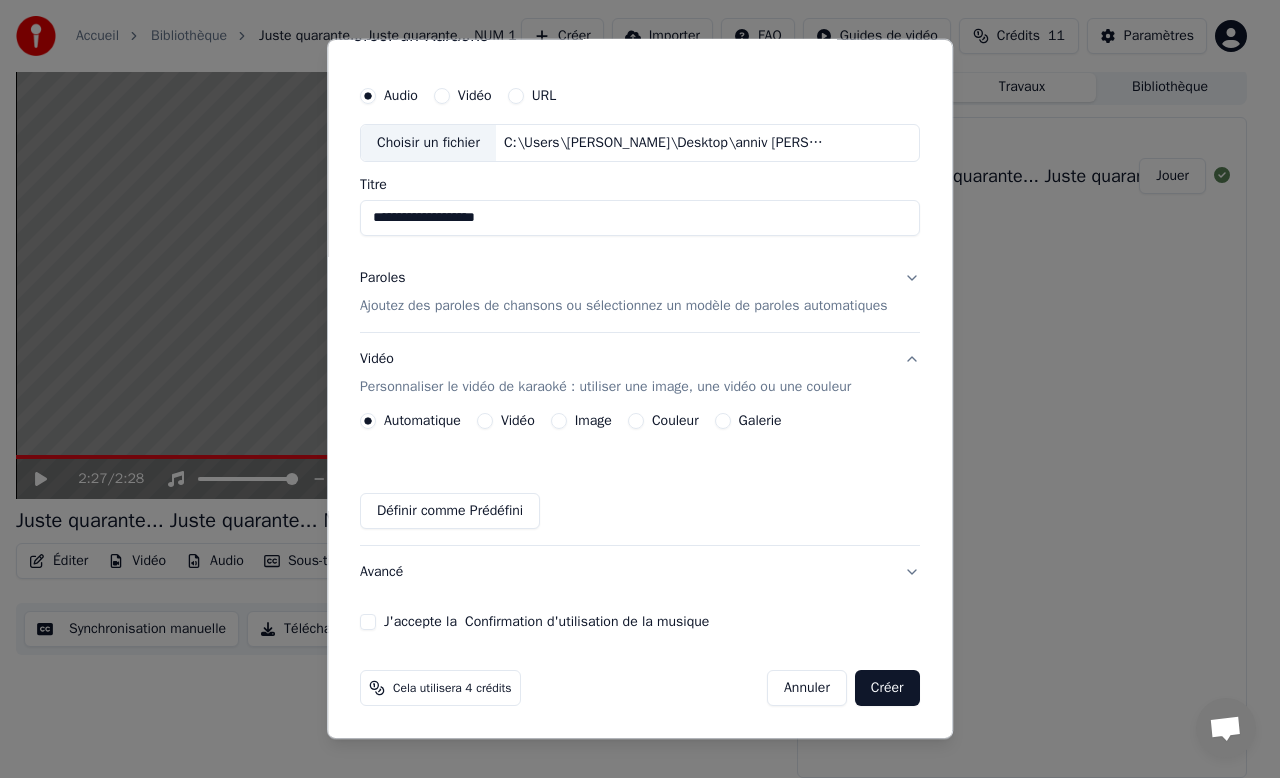 scroll, scrollTop: 56, scrollLeft: 0, axis: vertical 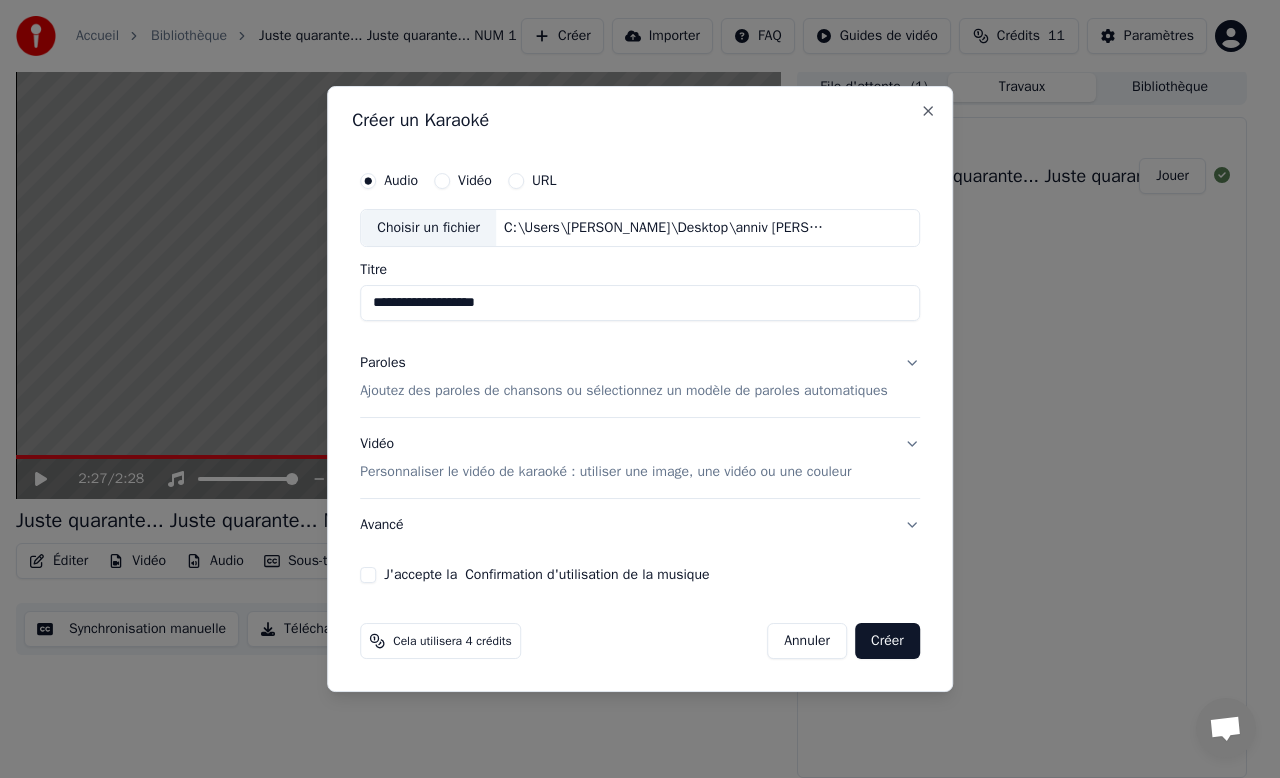 click on "Paroles Ajoutez des paroles de chansons ou sélectionnez un modèle de paroles automatiques" at bounding box center [640, 377] 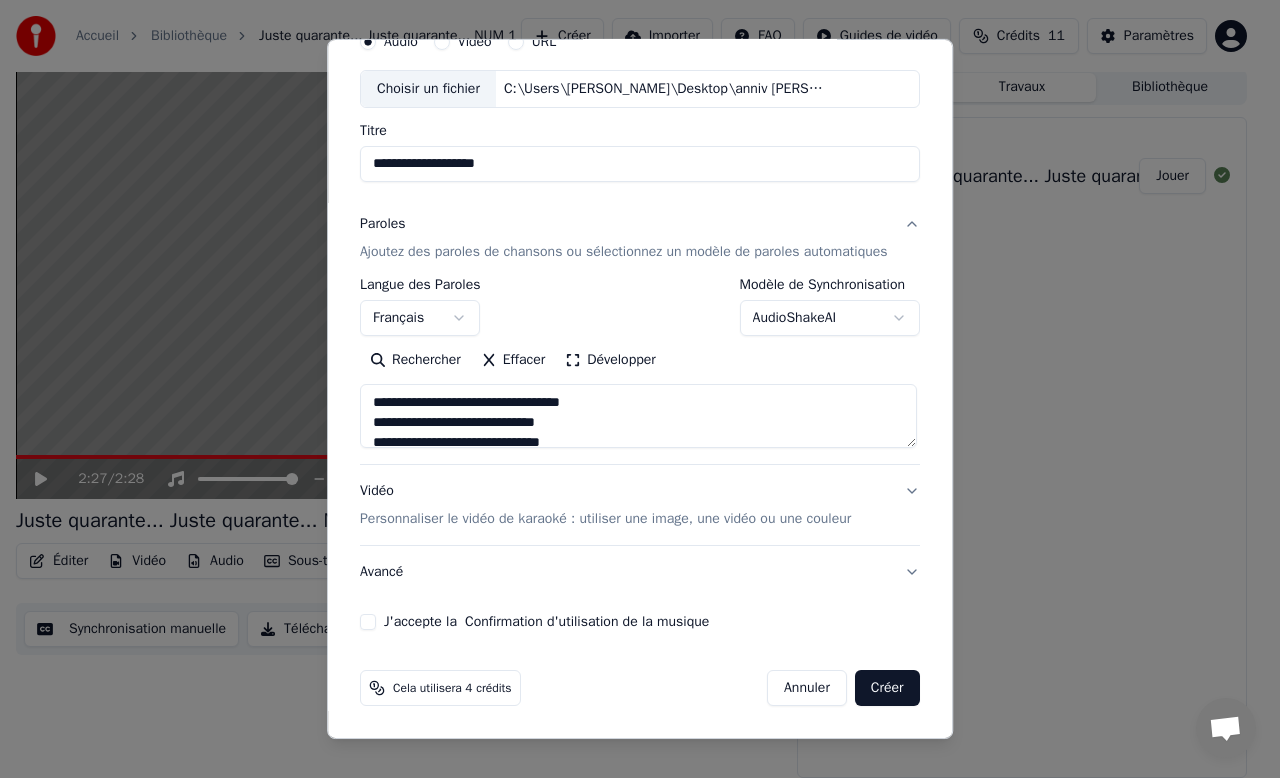 scroll, scrollTop: 110, scrollLeft: 0, axis: vertical 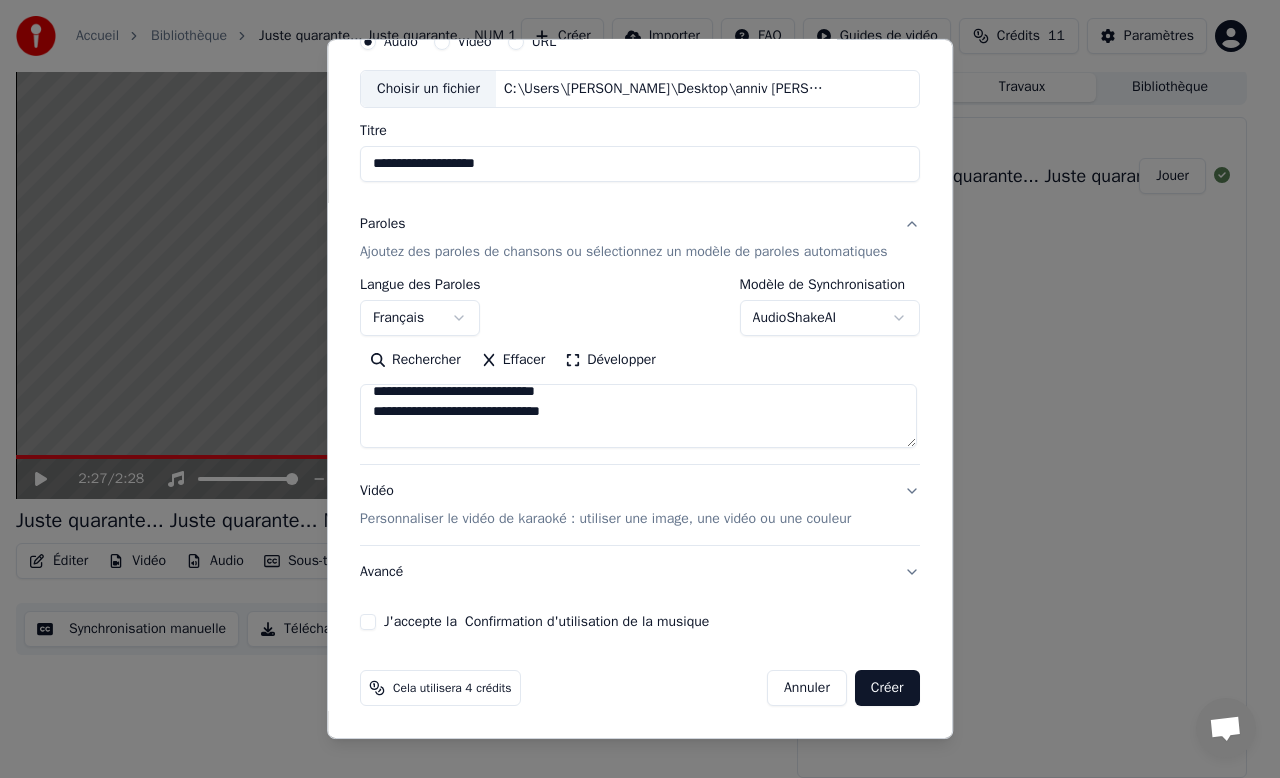 click on "Personnaliser le vidéo de karaoké : utiliser une image, une vidéo ou une couleur" at bounding box center (605, 519) 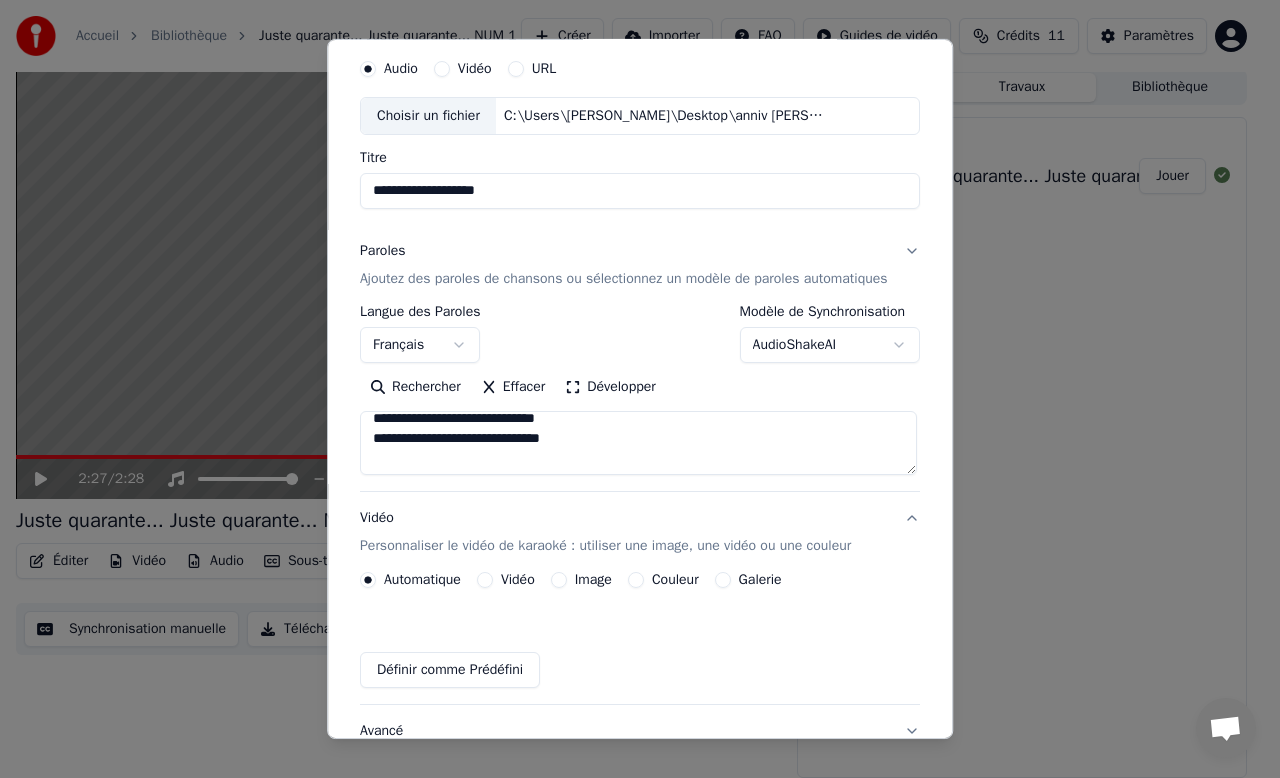 scroll, scrollTop: 56, scrollLeft: 0, axis: vertical 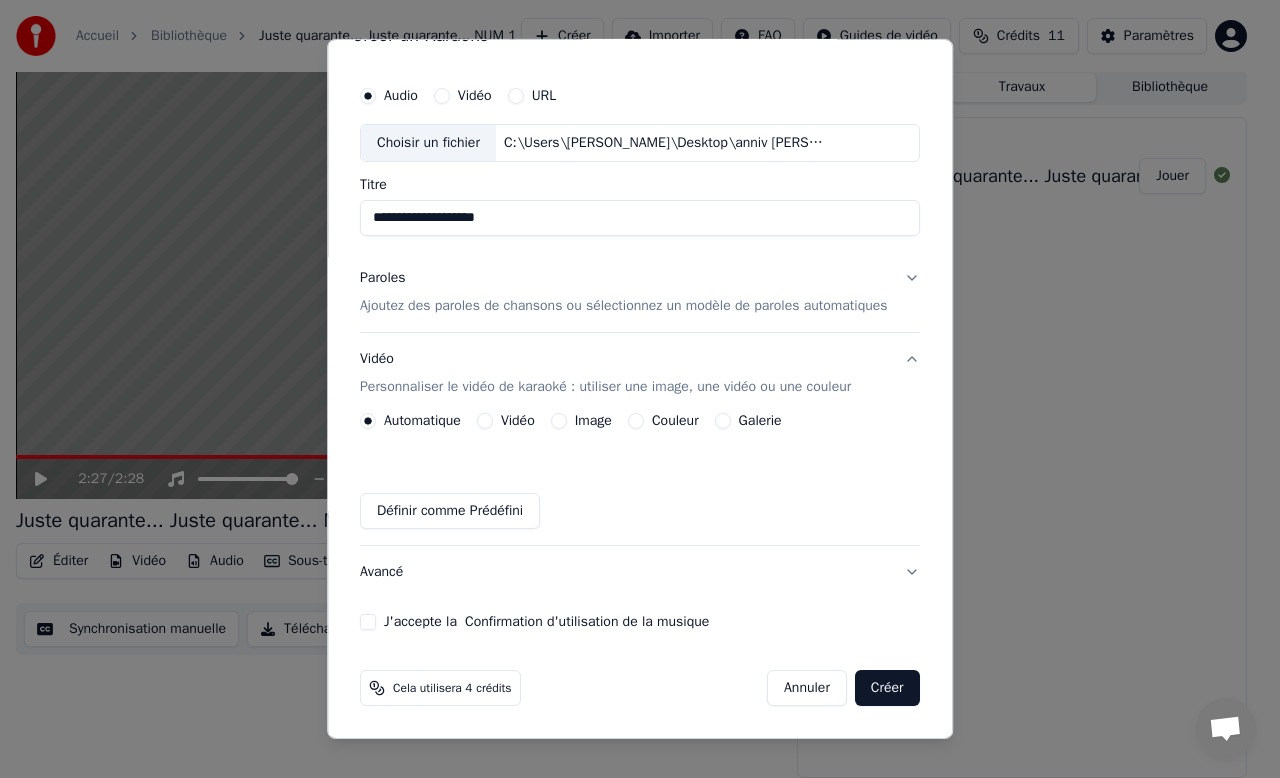 click on "Définir comme Prédéfini" at bounding box center (450, 511) 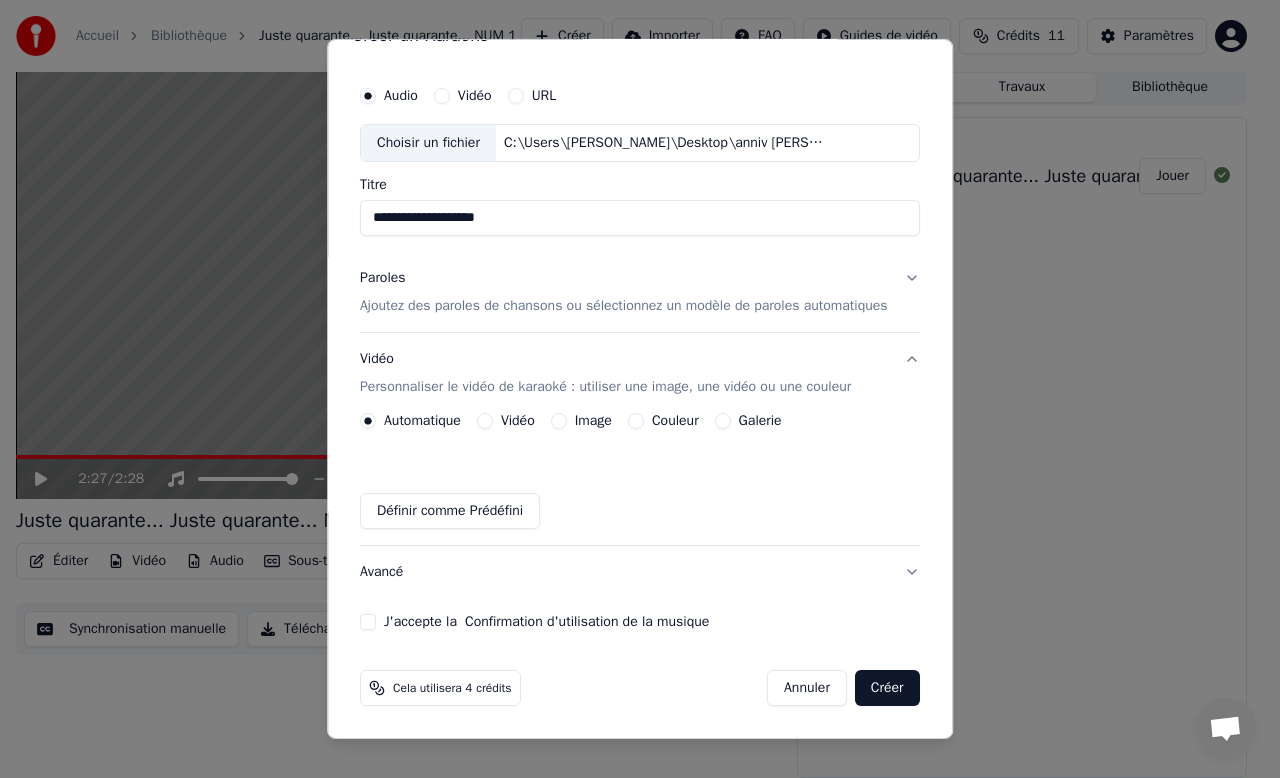 click on "Vidéo" at bounding box center [518, 421] 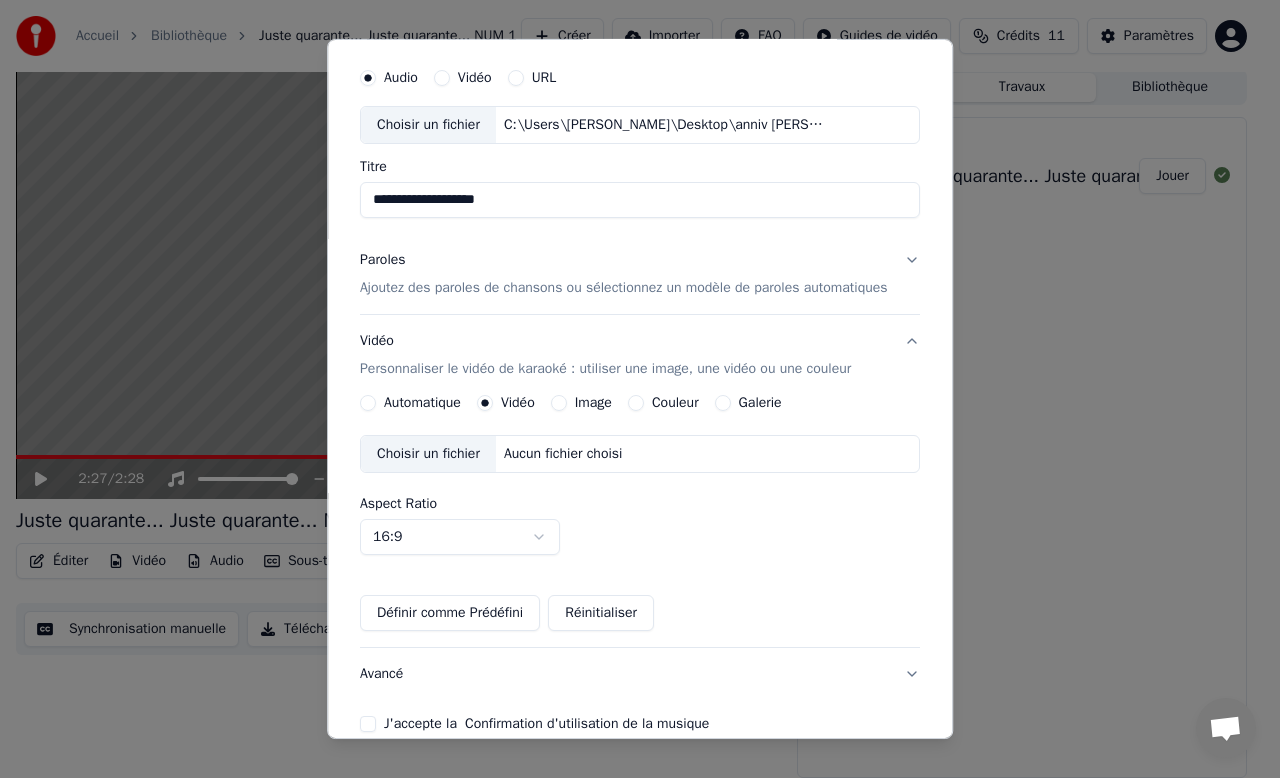 click on "Choisir un fichier" at bounding box center (428, 454) 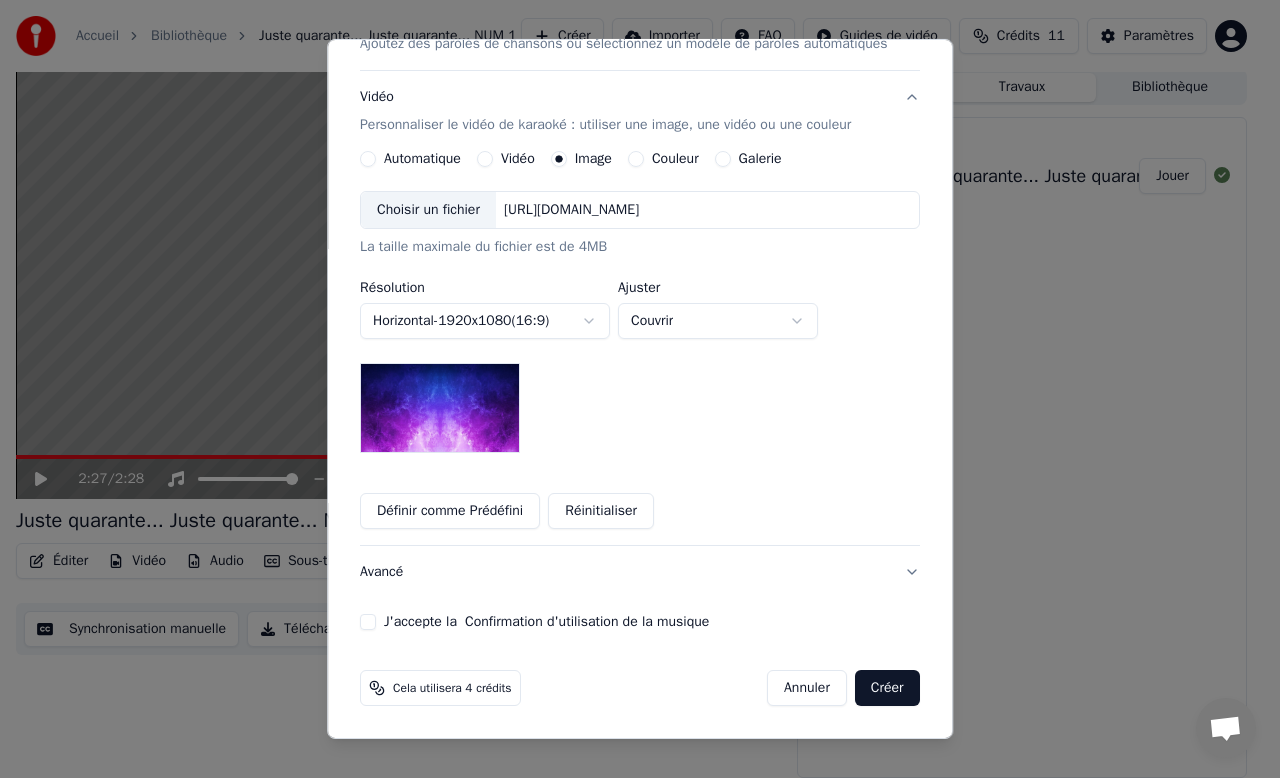 scroll, scrollTop: 318, scrollLeft: 0, axis: vertical 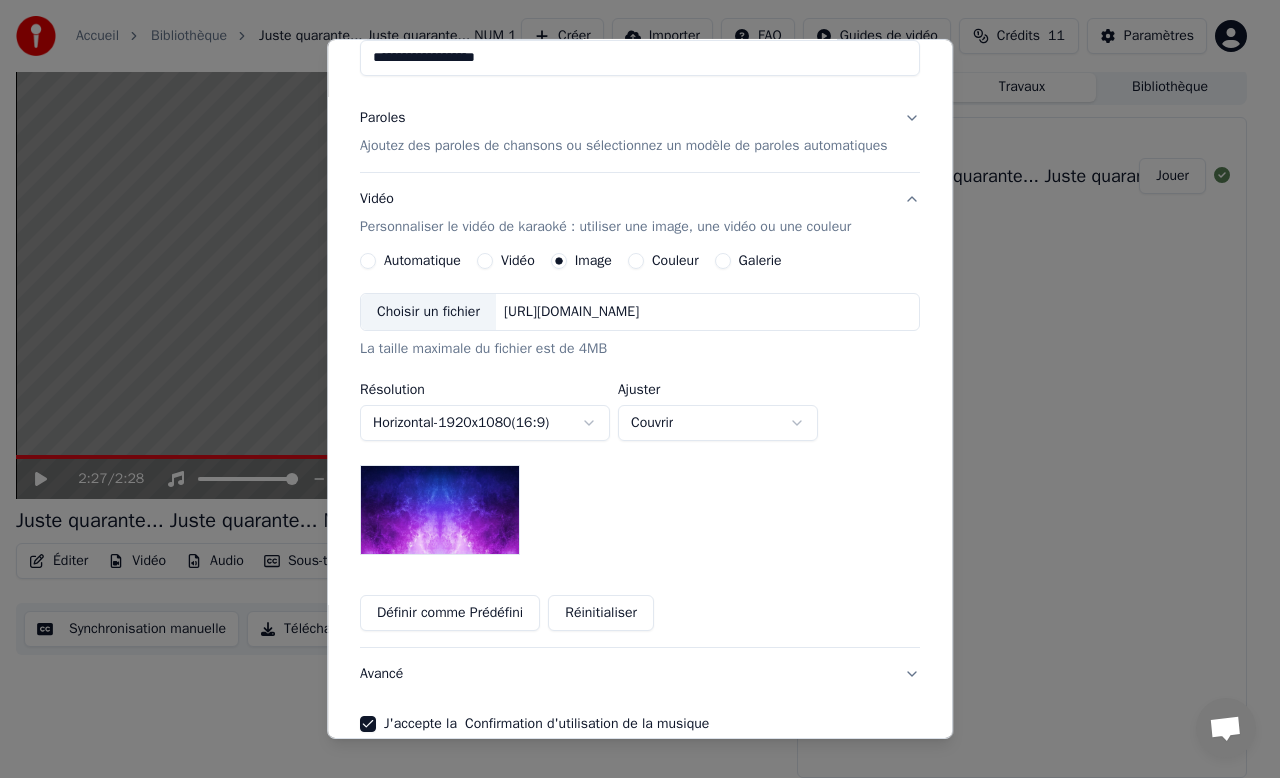 click on "Galerie" at bounding box center [760, 261] 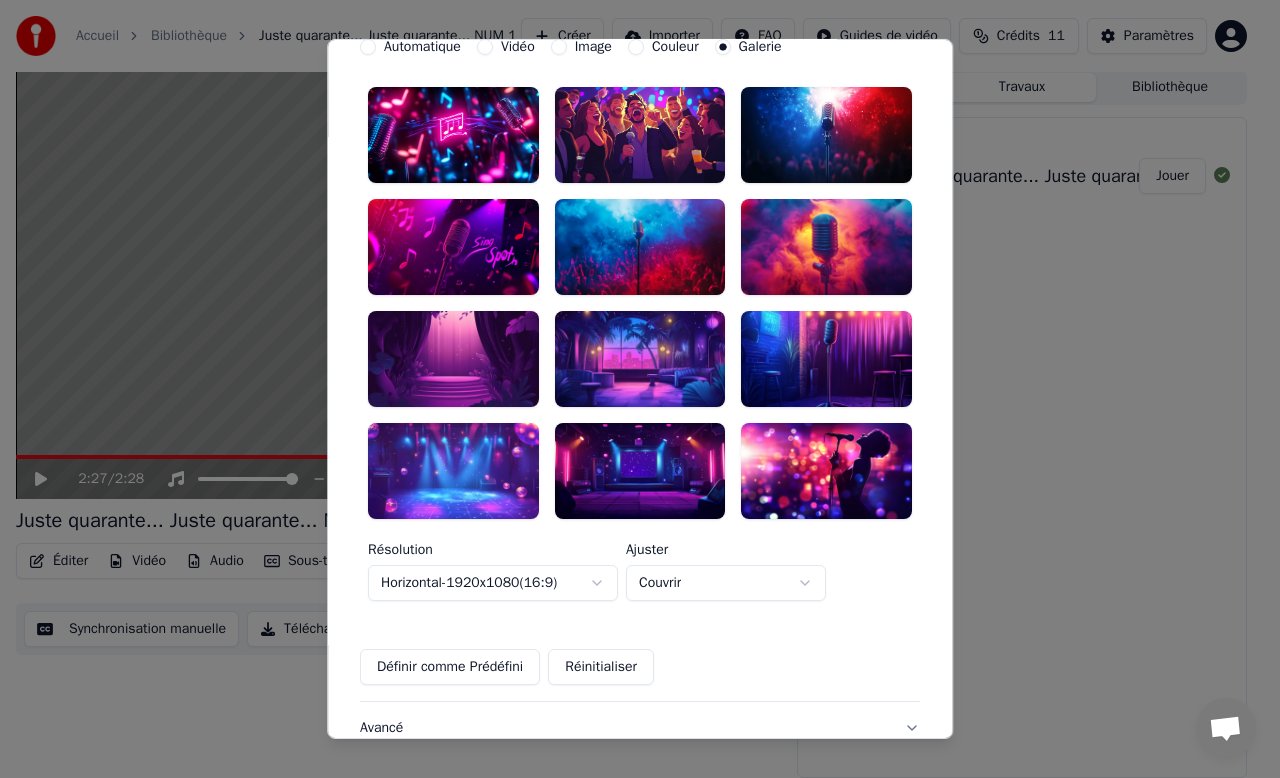 scroll, scrollTop: 410, scrollLeft: 0, axis: vertical 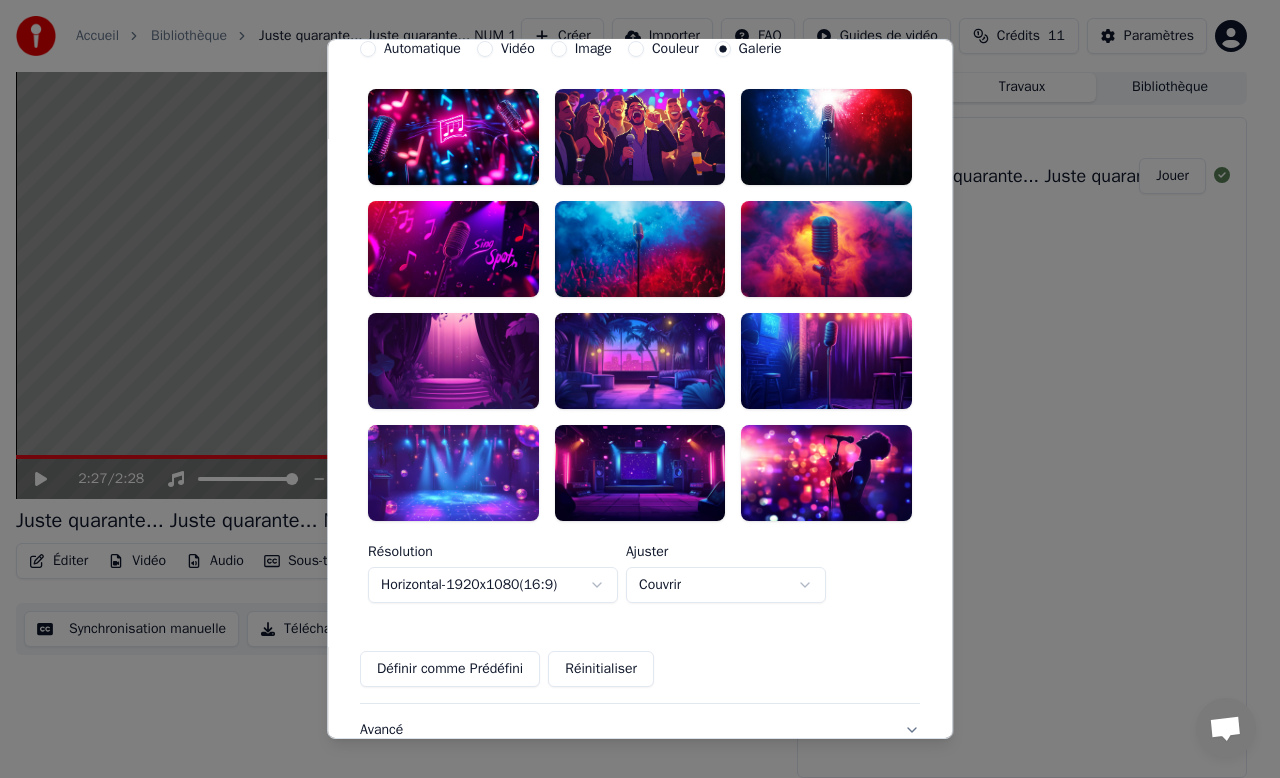 click at bounding box center (453, 473) 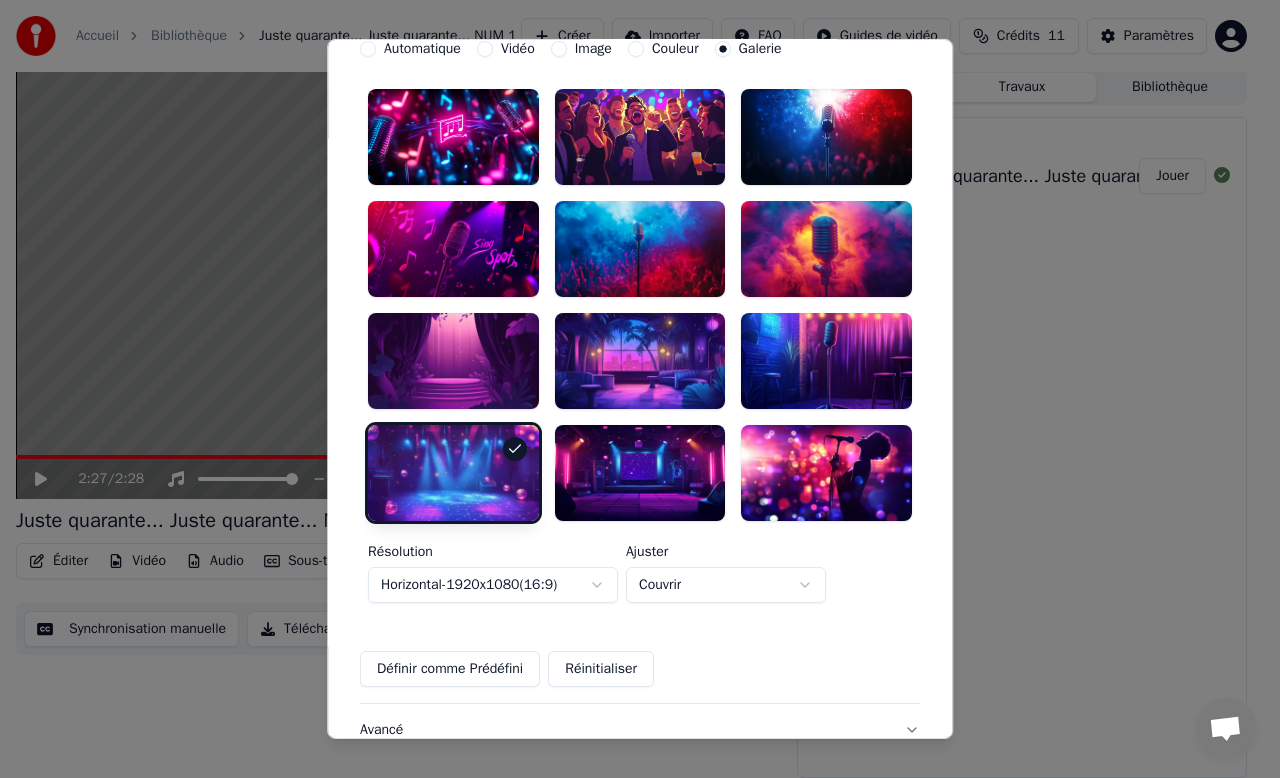click on "Définir comme Prédéfini" at bounding box center (450, 668) 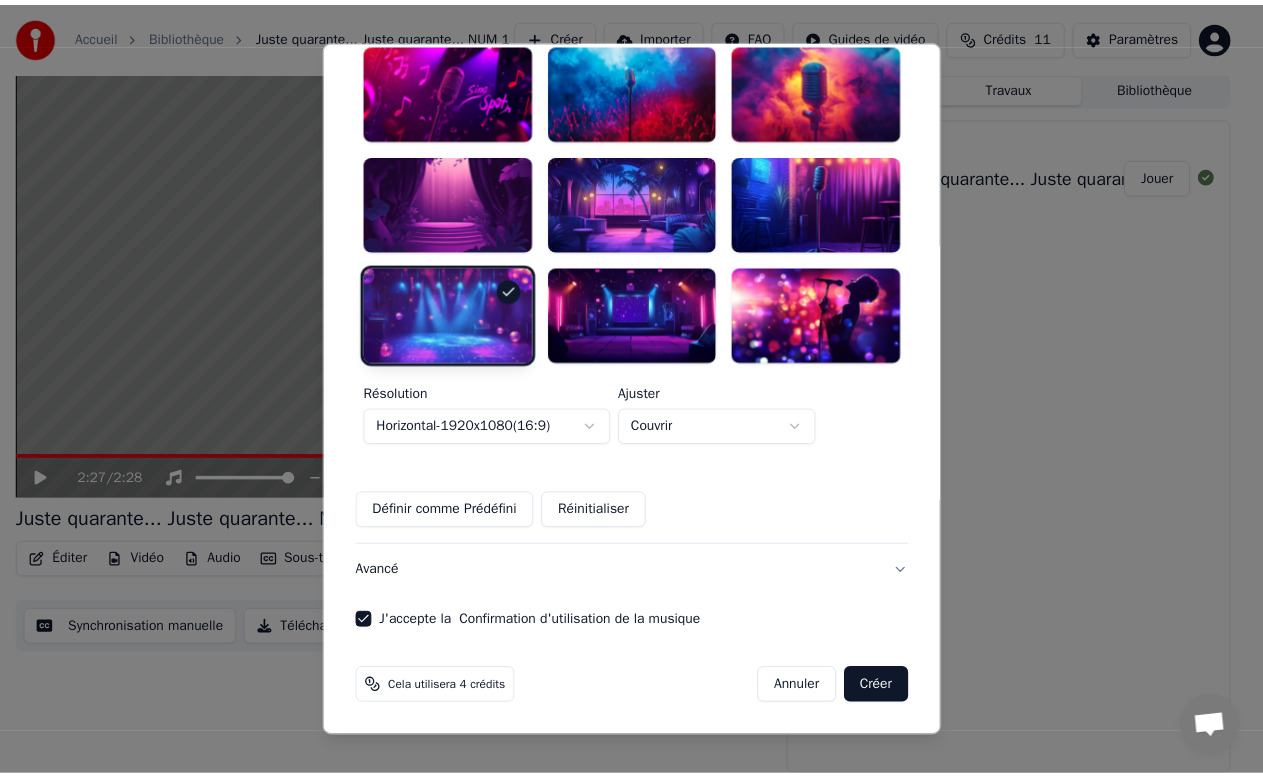 scroll, scrollTop: 584, scrollLeft: 0, axis: vertical 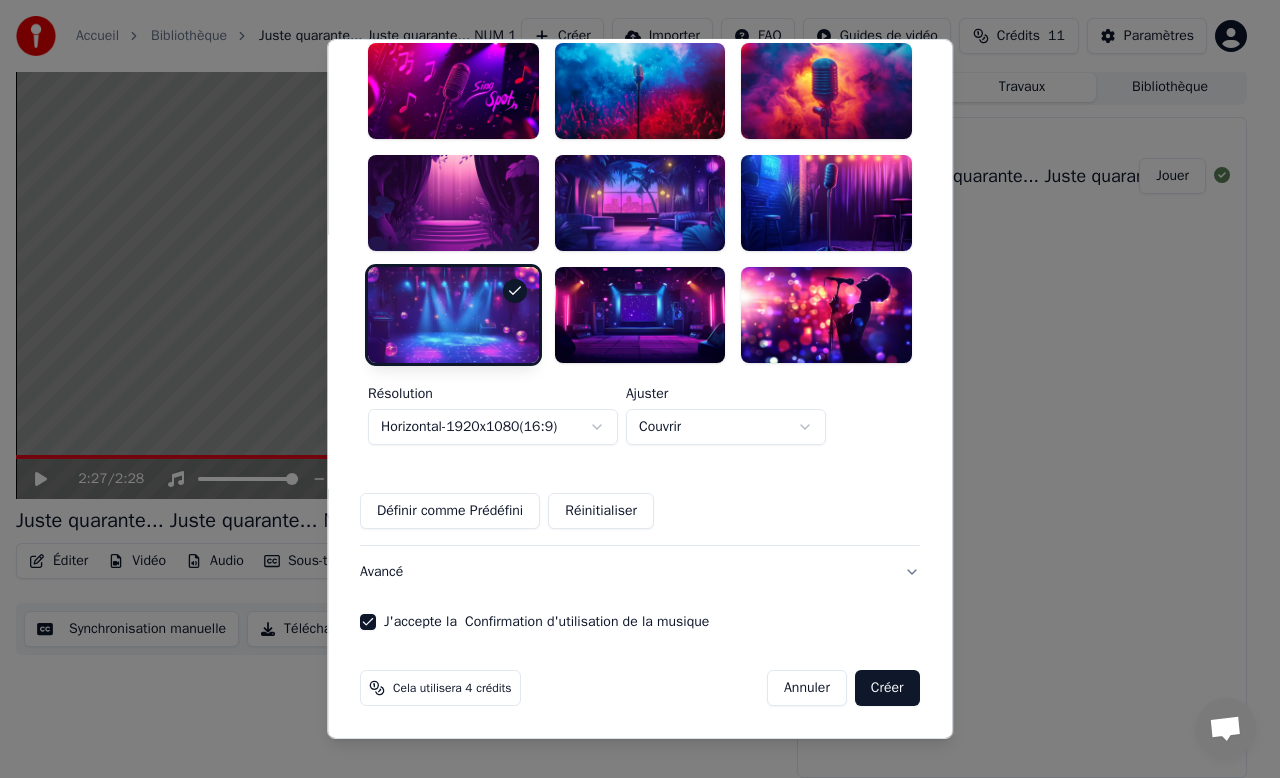 click on "Créer" at bounding box center (887, 687) 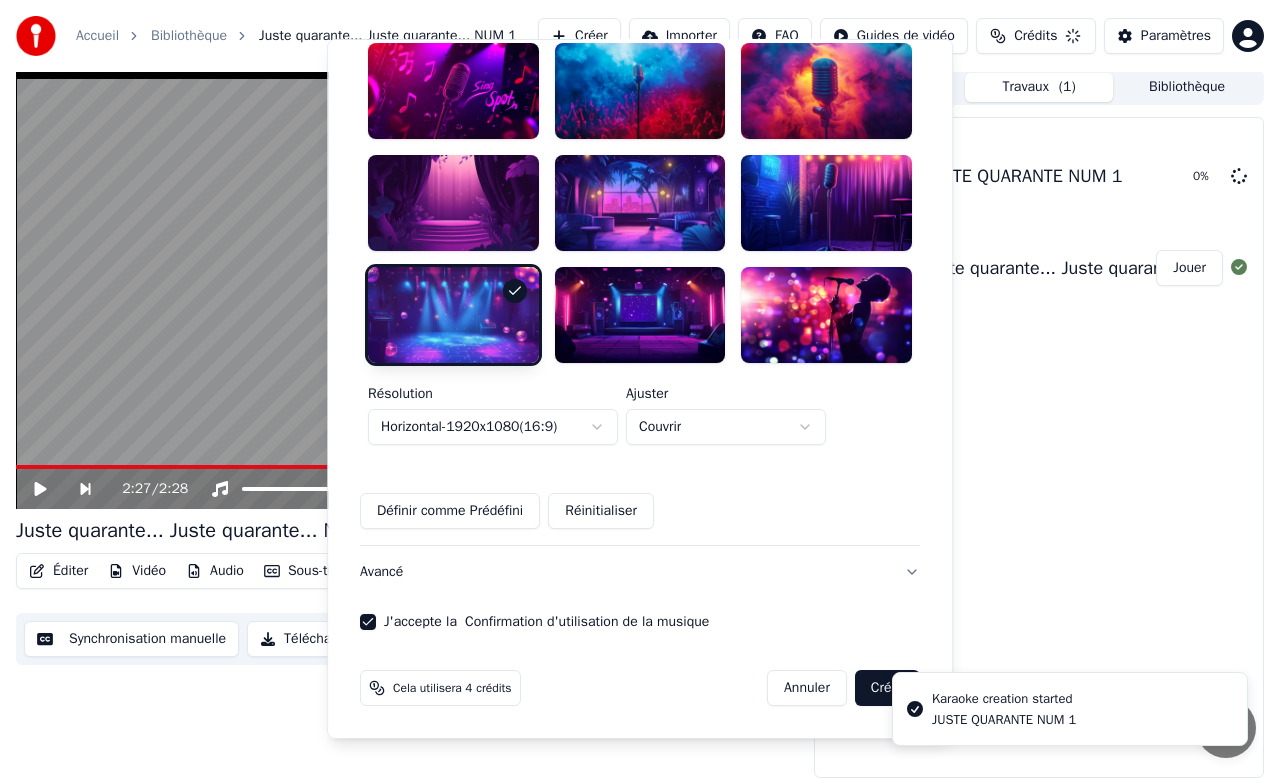 type 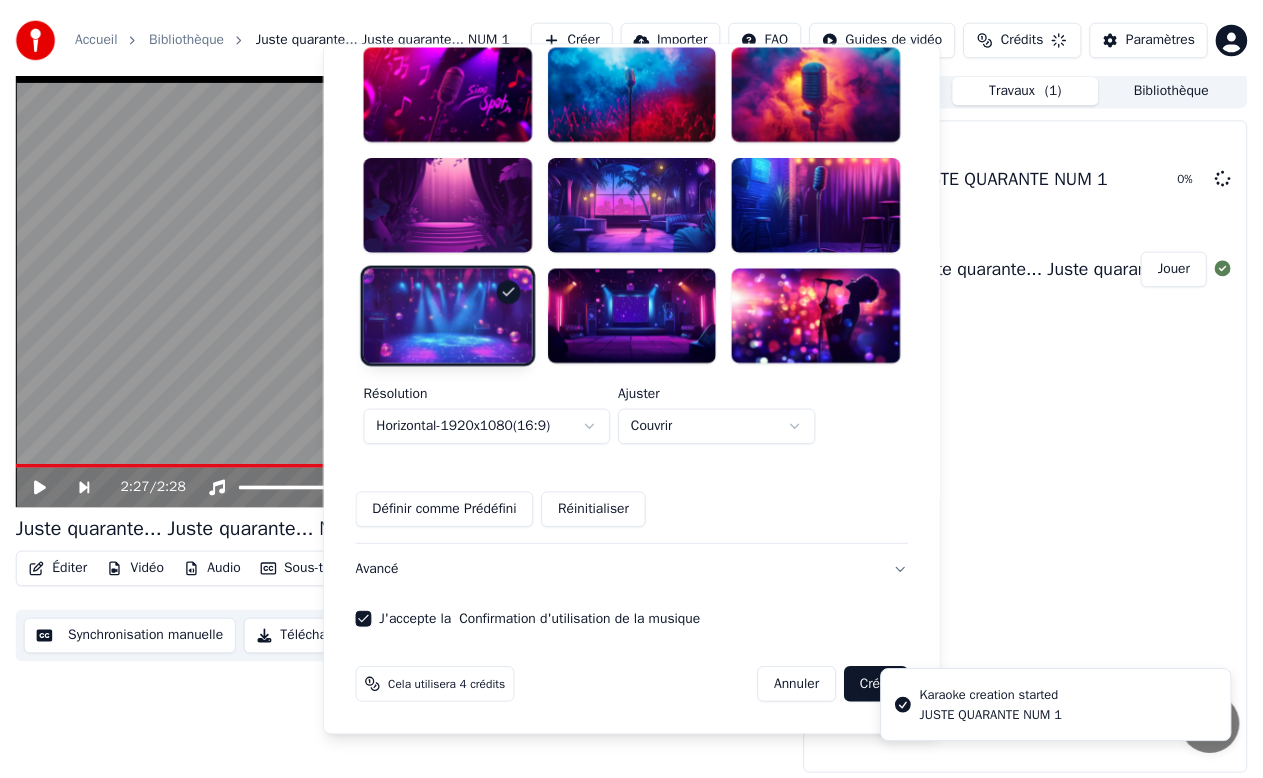scroll, scrollTop: 578, scrollLeft: 0, axis: vertical 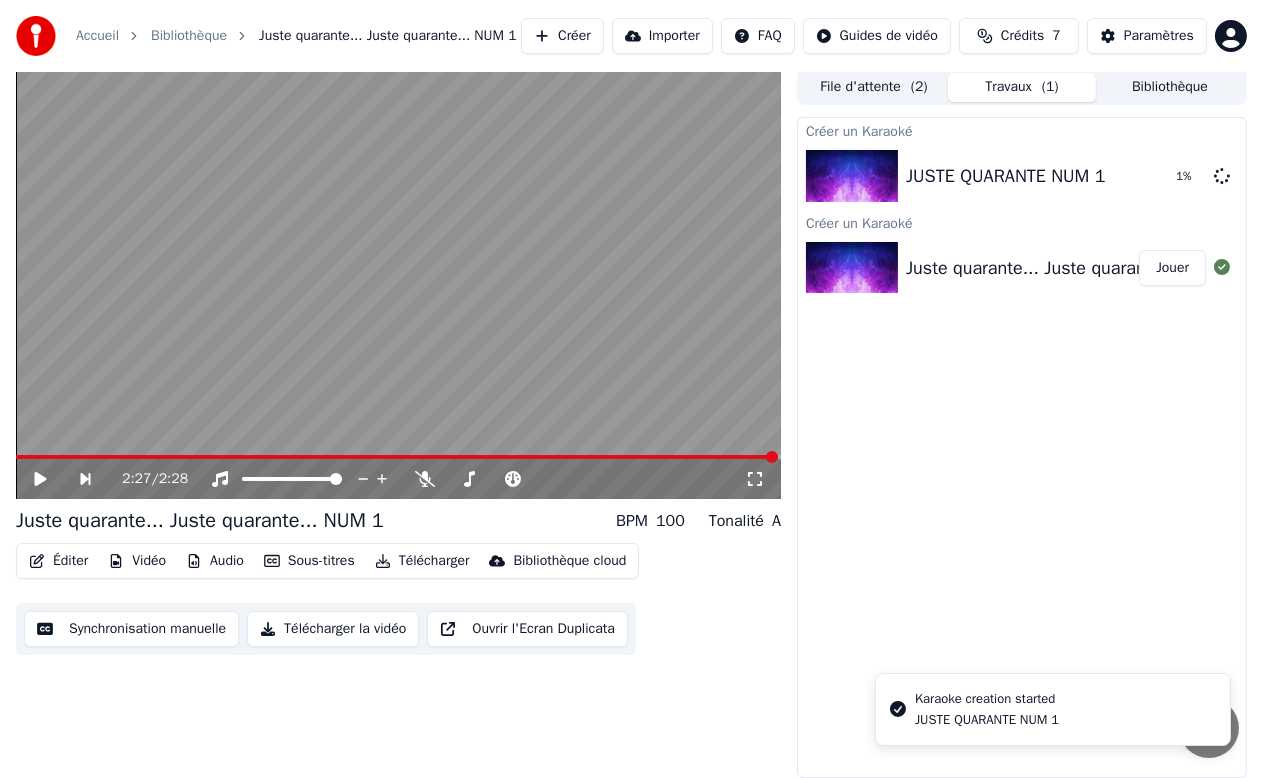click on "Karaoke creation started" at bounding box center [987, 699] 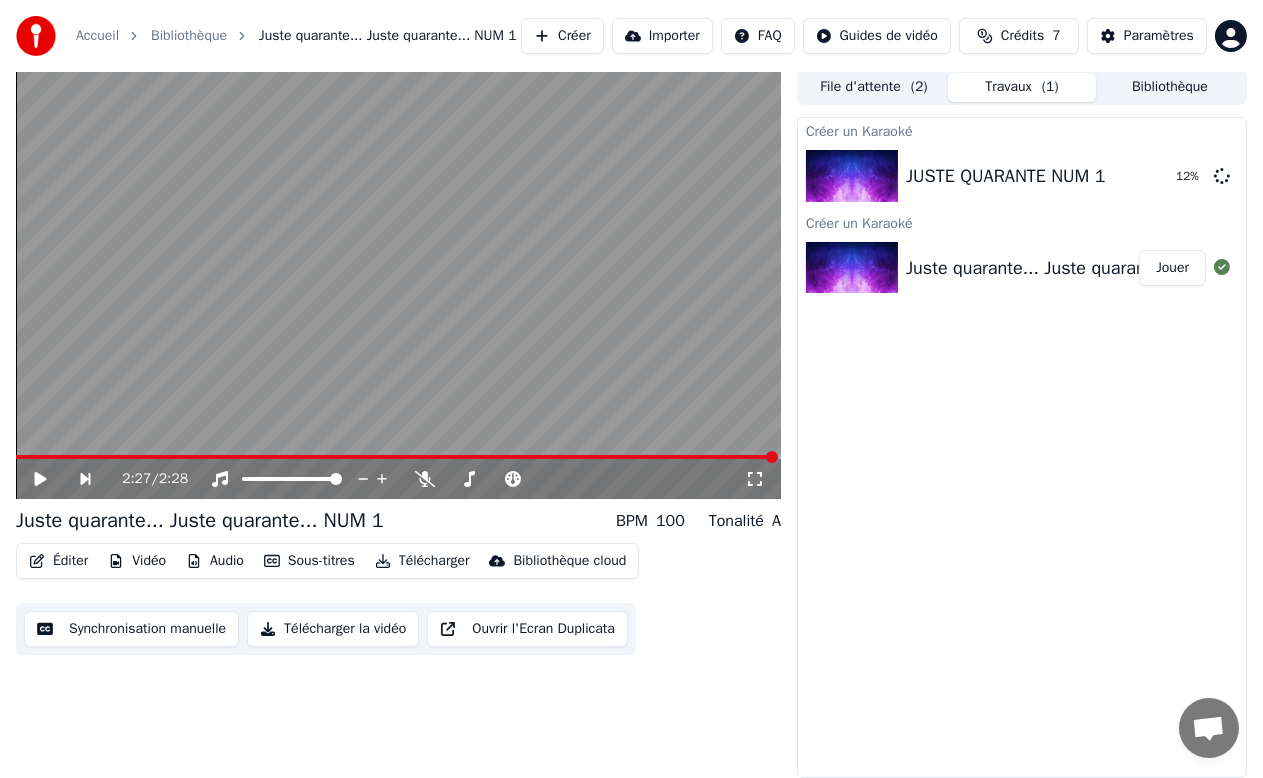 click on "2:27  /  2:28" at bounding box center (398, 479) 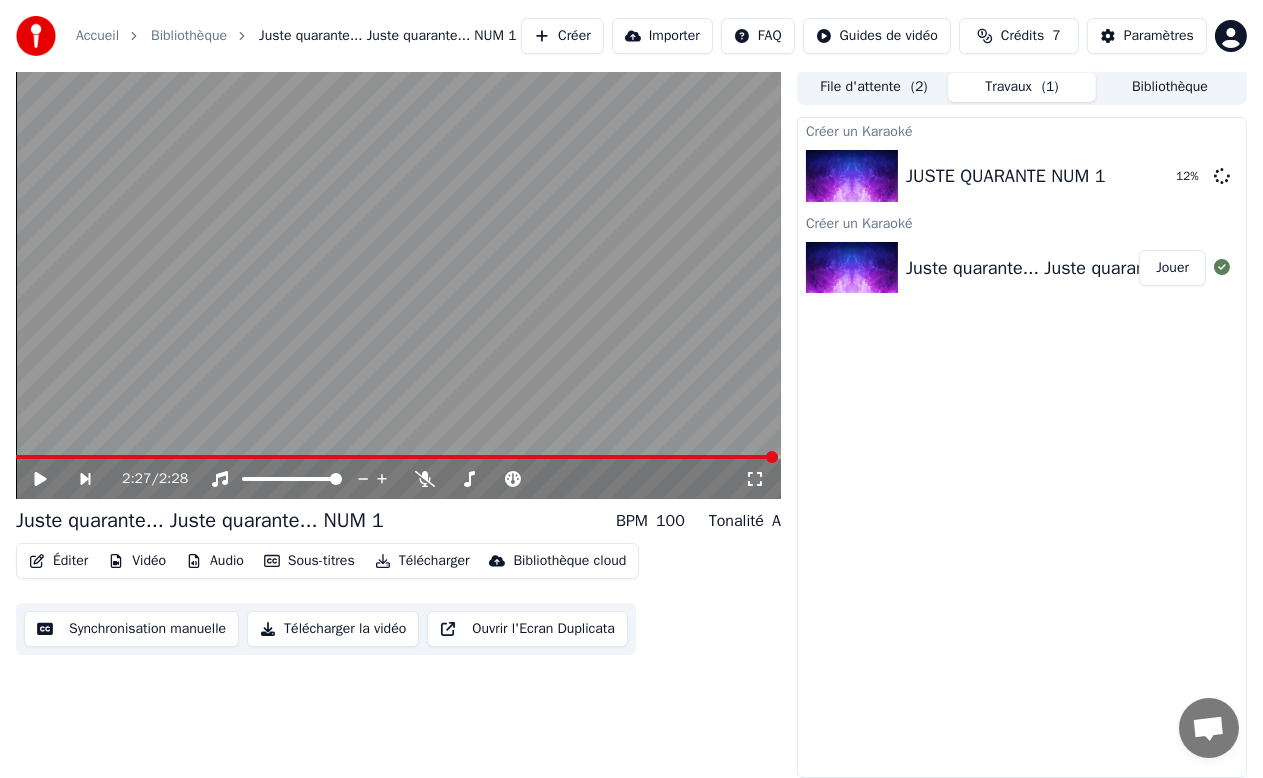 click 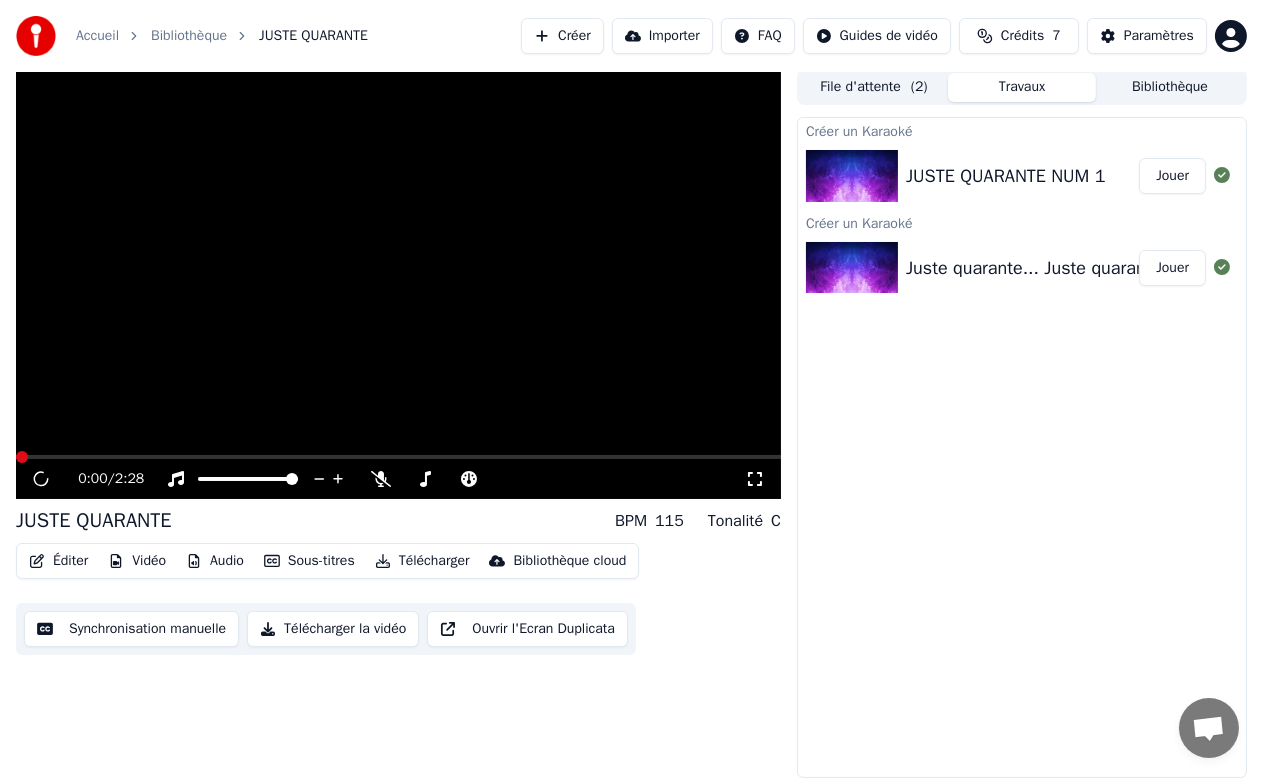 scroll, scrollTop: 0, scrollLeft: 0, axis: both 